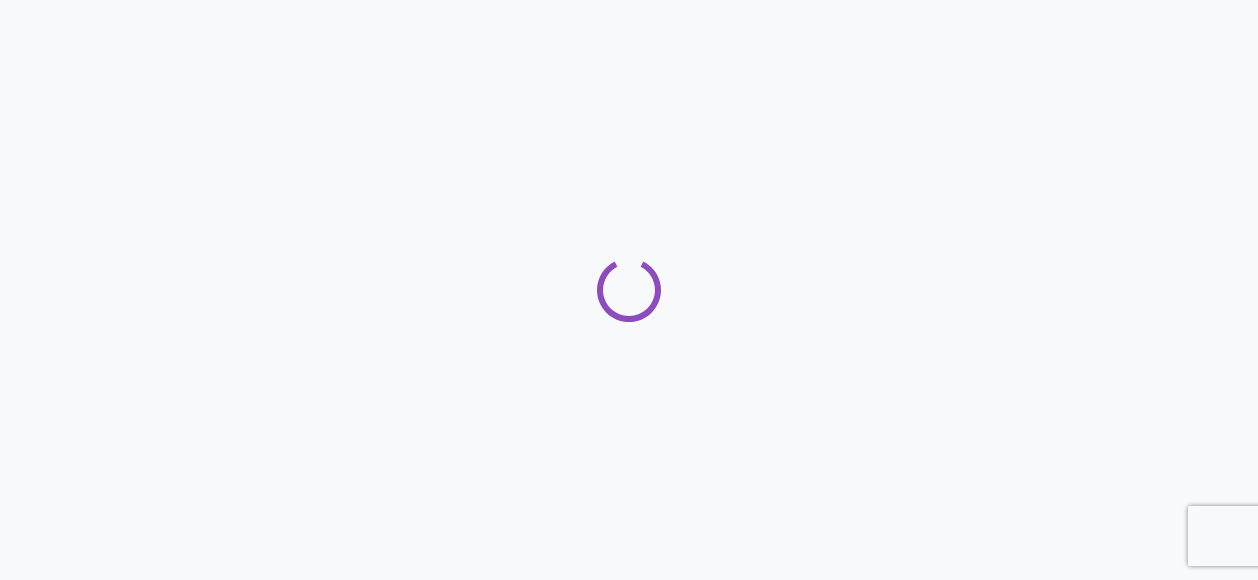 scroll, scrollTop: 0, scrollLeft: 0, axis: both 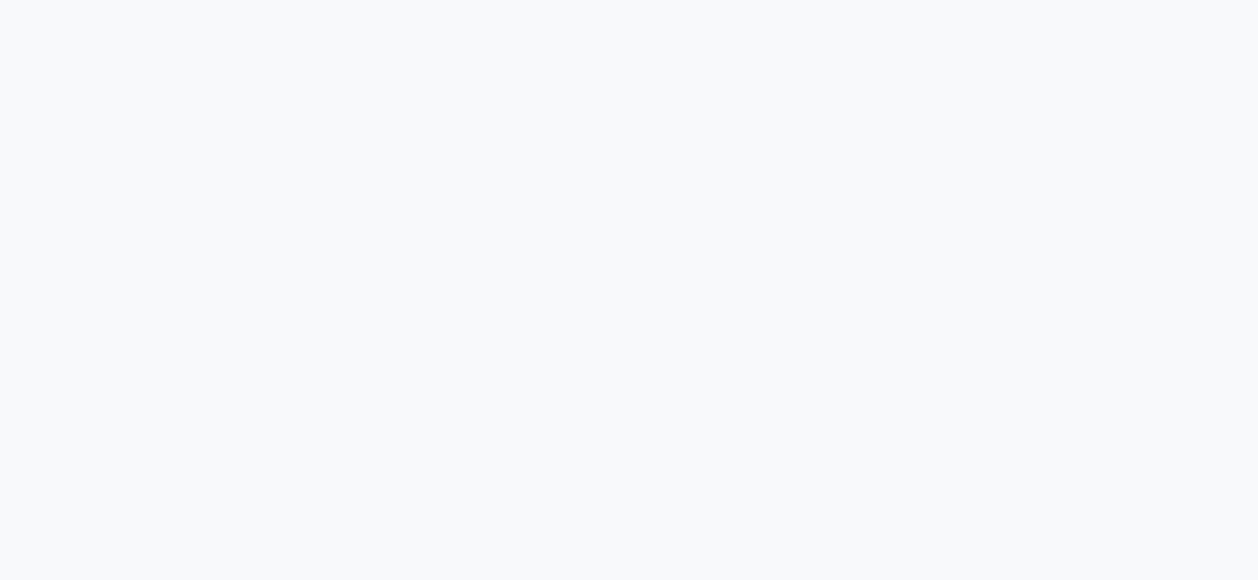 select on "2025" 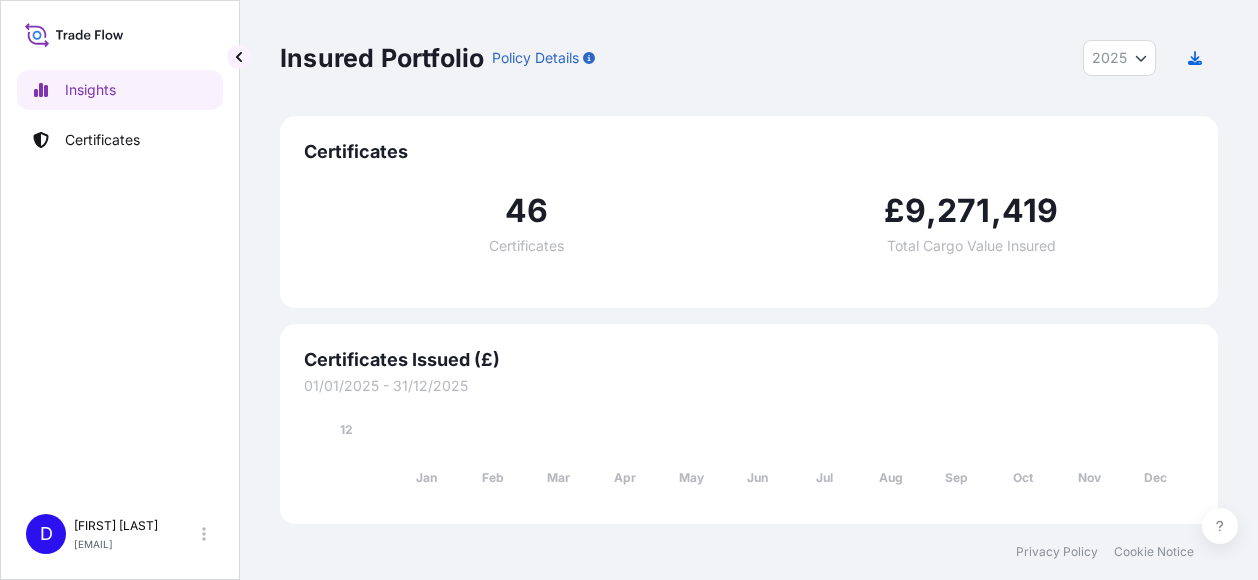 scroll, scrollTop: 0, scrollLeft: 0, axis: both 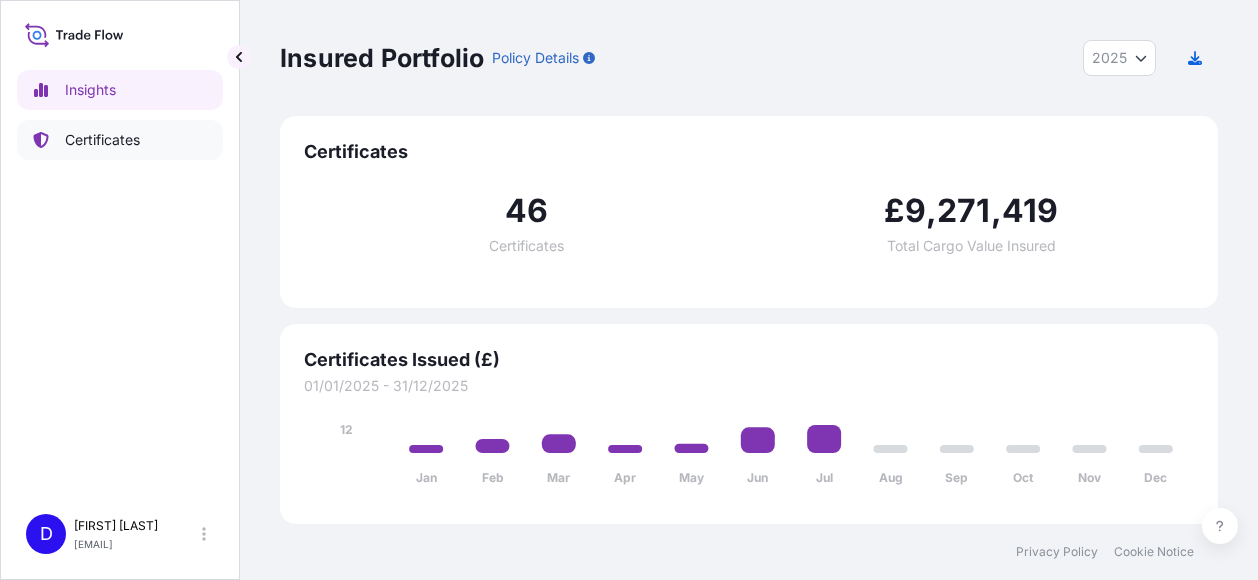 click on "Certificates" at bounding box center [102, 140] 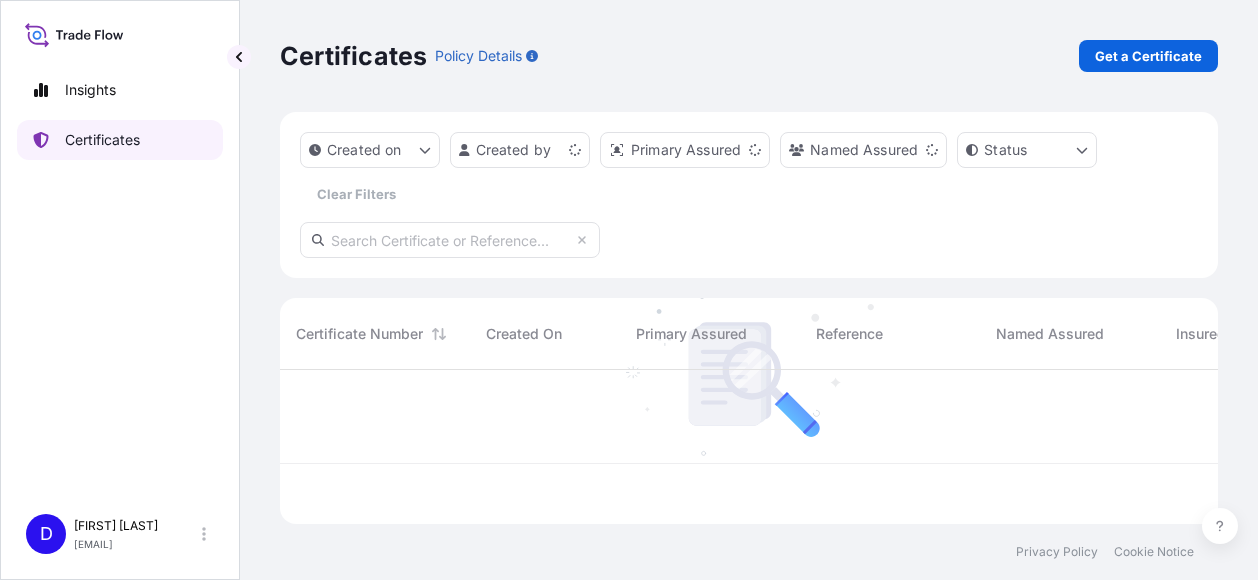 scroll, scrollTop: 16, scrollLeft: 16, axis: both 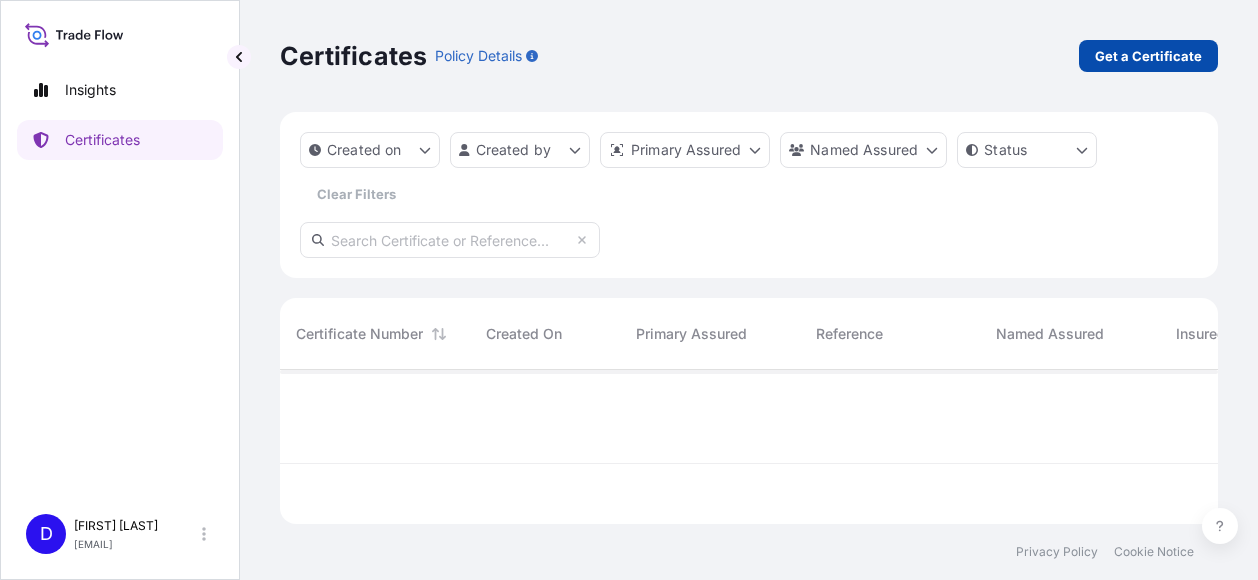 click on "Get a Certificate" at bounding box center [1148, 56] 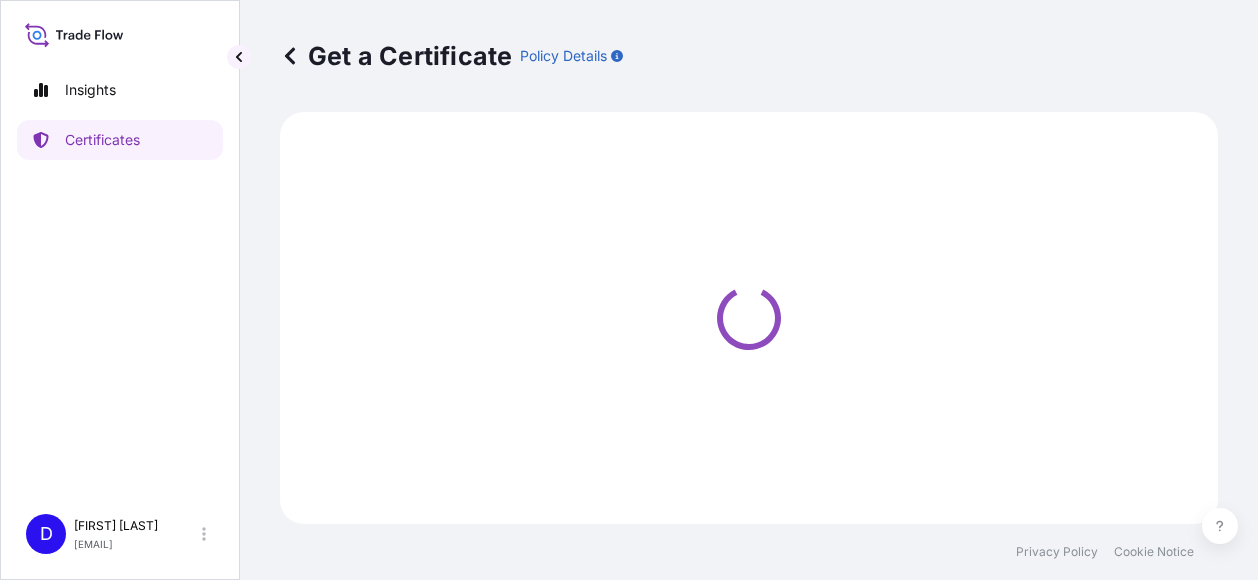 select on "Sea" 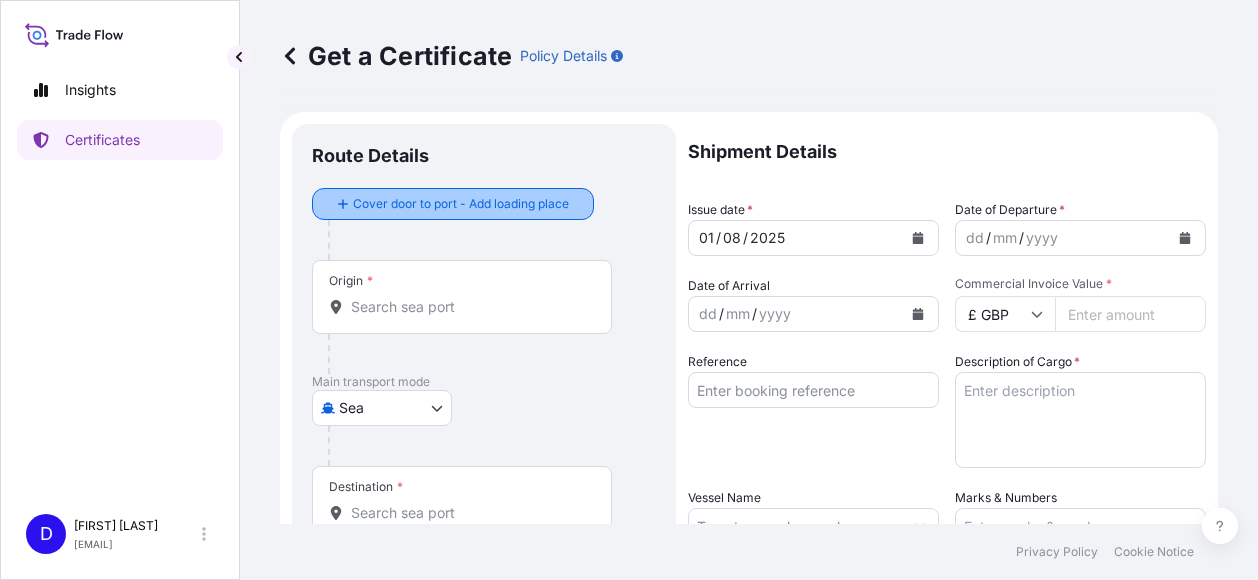 scroll, scrollTop: 100, scrollLeft: 0, axis: vertical 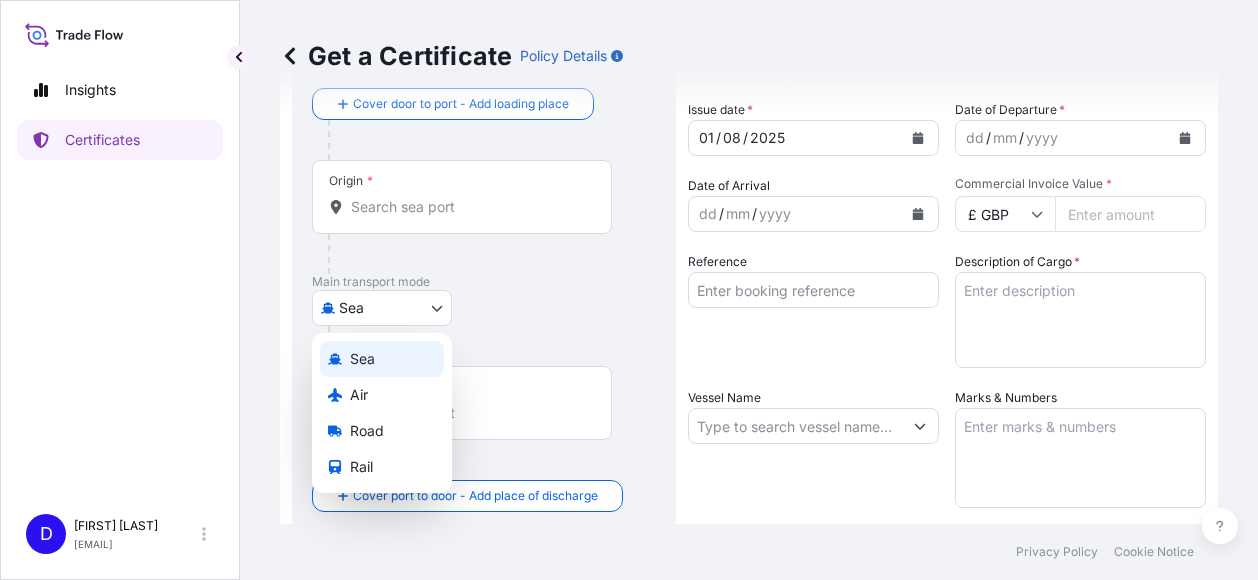 click on "Insights Certificates D [FIRST]   [LAST] [EMAIL] Get a Certificate Policy Details Route Details   Cover door to port - Add loading place Place of loading Road / Inland Road / Inland Origin * Main transport mode Sea Sea Air Road Rail Destination * Cover port to door - Add place of discharge Road / Inland Road / Inland Place of Discharge Shipment Details Issue date * [DATE] Date of Departure * dd / mm / yyyy Date of Arrival dd / mm / yyyy Commodity Packing Category Commercial Invoice Value    * £ GBP Reference Description of Cargo * Vessel Name Marks & Numbers Letter of Credit This shipment has a letter of credit Letter of credit * Letter of credit may not exceed 12000 characters Assured Details Primary Assured * Select a primary assured Named Assured Named Assured Address Create Certificate Privacy Policy Cookie Notice
0 Selected Date: [DATE] Sea Air Road Rail" at bounding box center [629, 290] 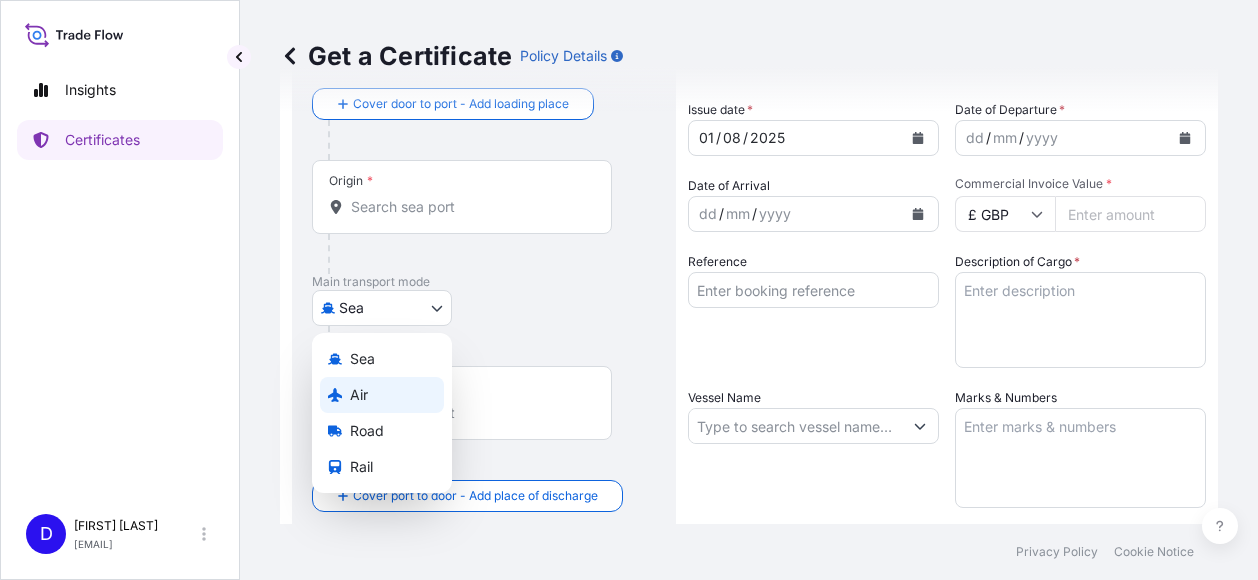click on "Air" at bounding box center (382, 395) 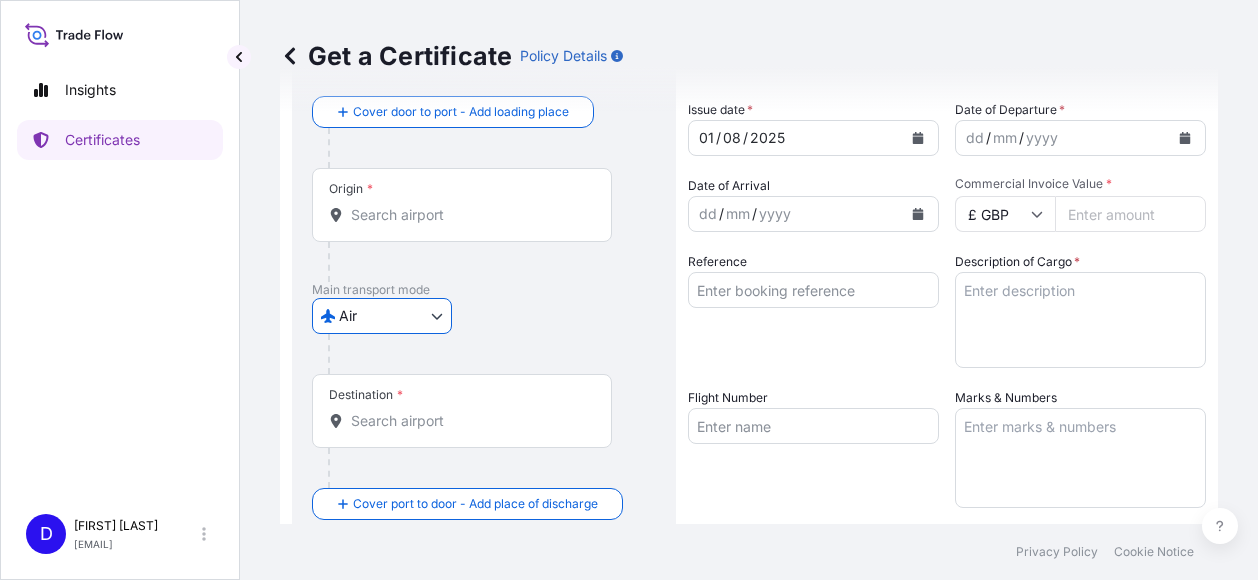 scroll, scrollTop: 0, scrollLeft: 0, axis: both 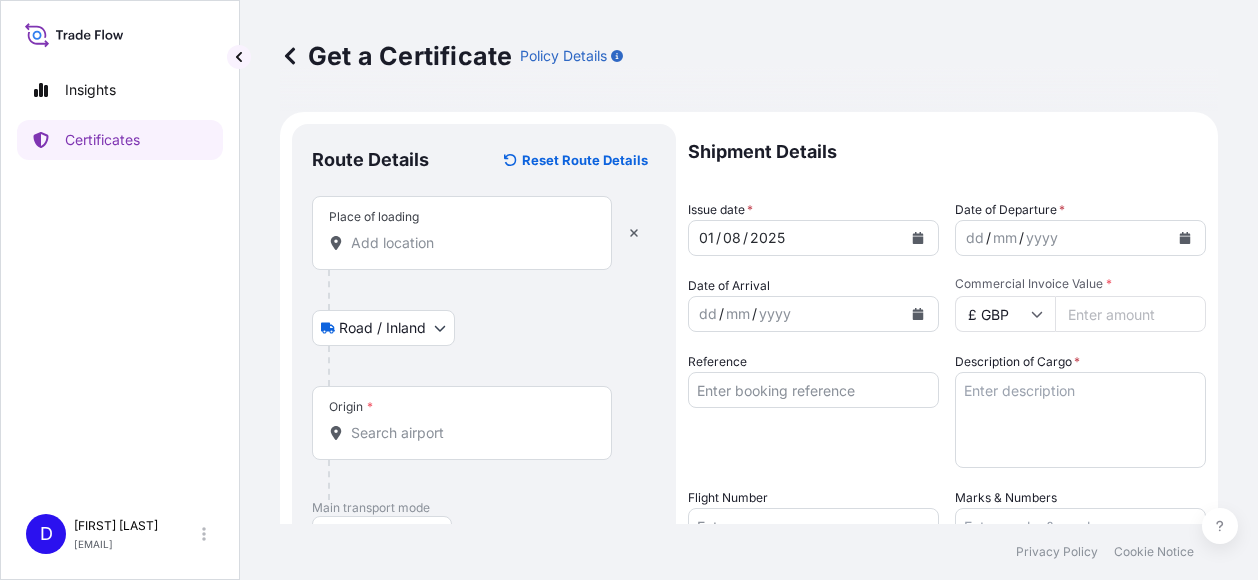 click on "Place of loading" at bounding box center (469, 243) 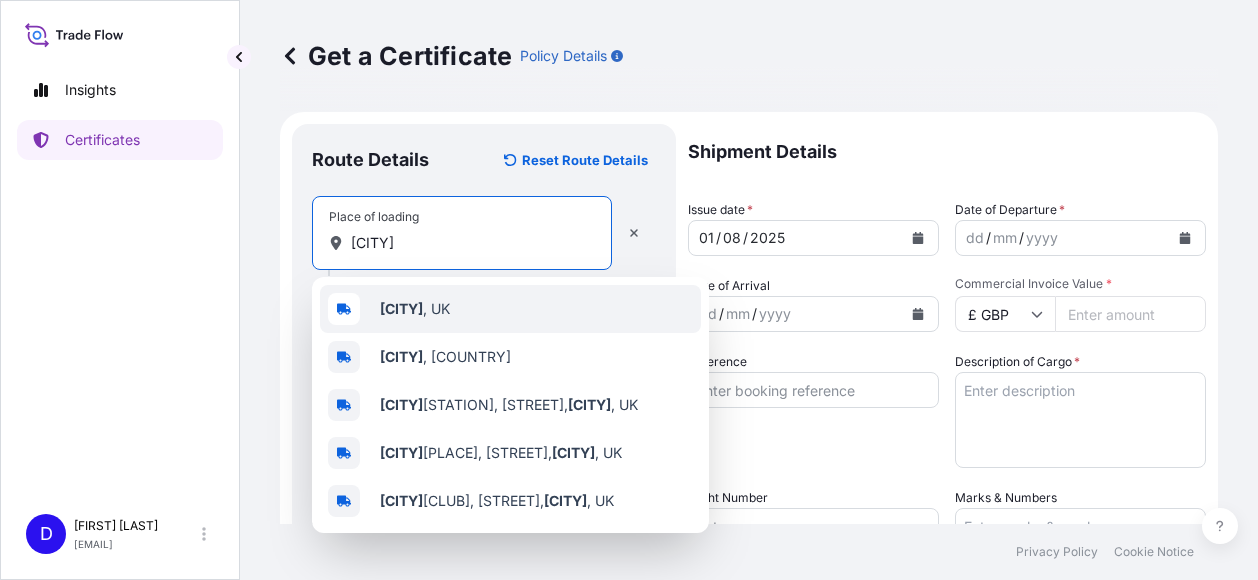 click on "[CITY]" at bounding box center (401, 308) 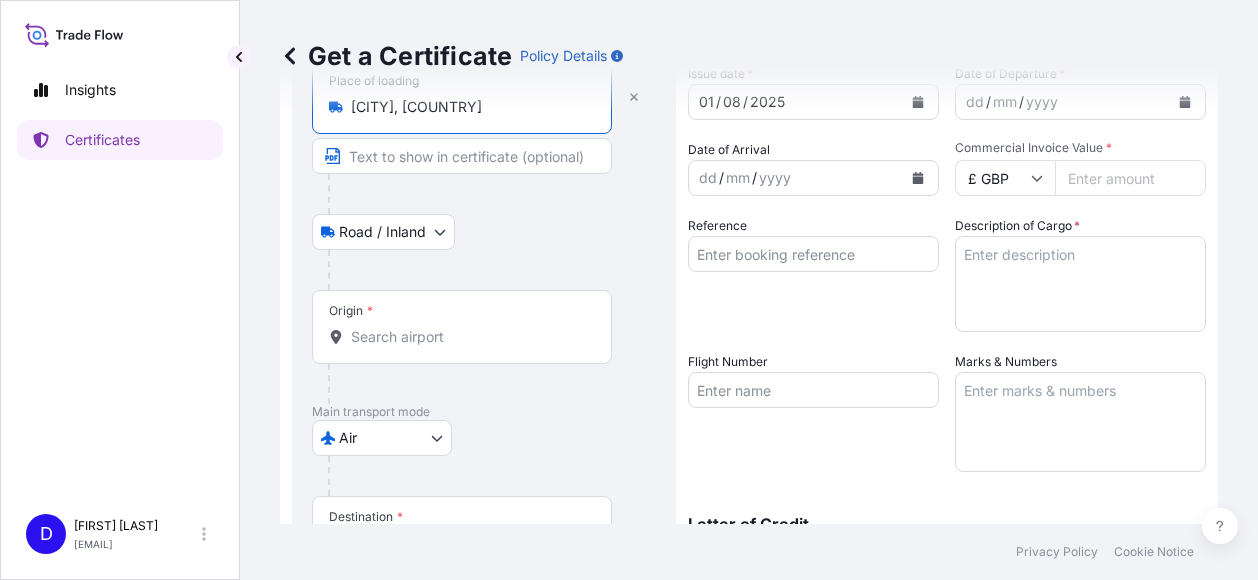 scroll, scrollTop: 200, scrollLeft: 0, axis: vertical 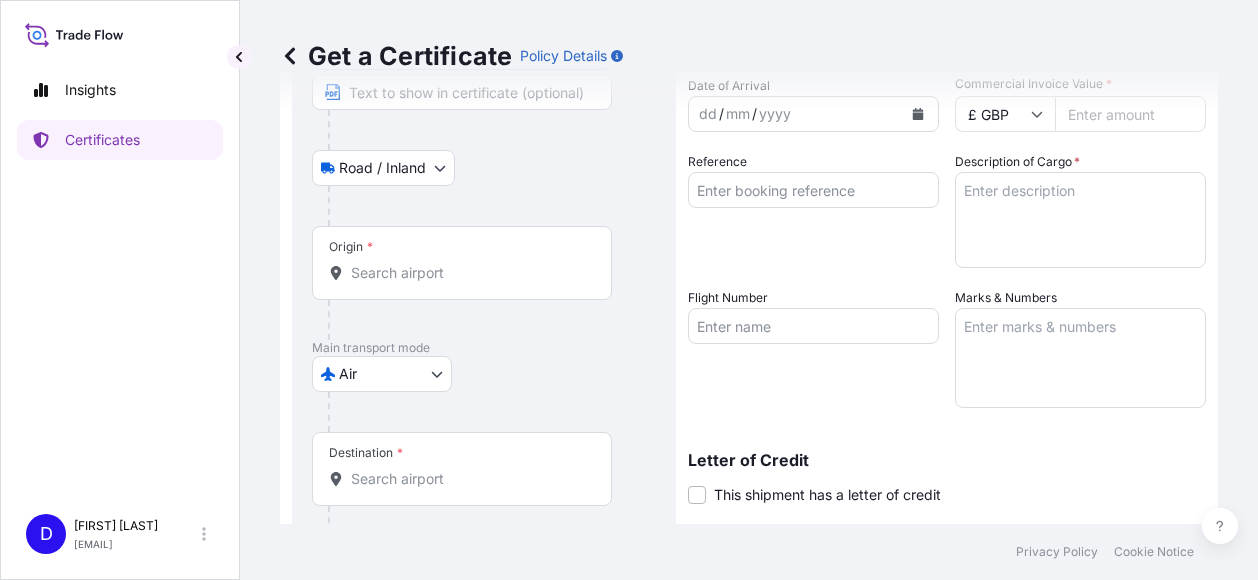 type on "[CITY], [COUNTRY]" 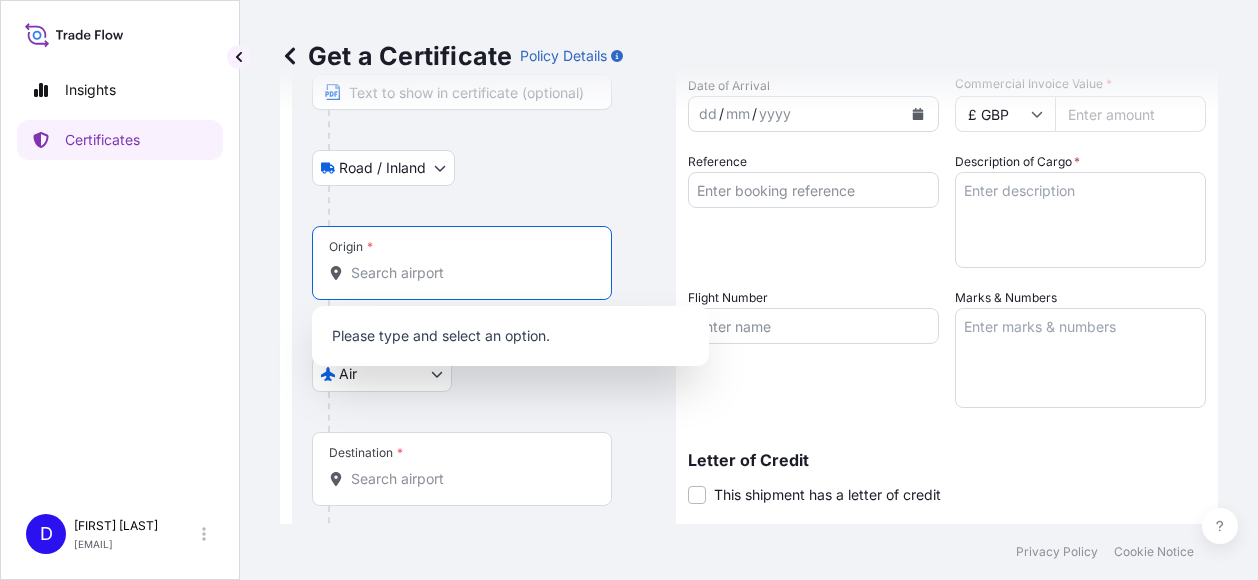 click on "Origin *" at bounding box center [469, 273] 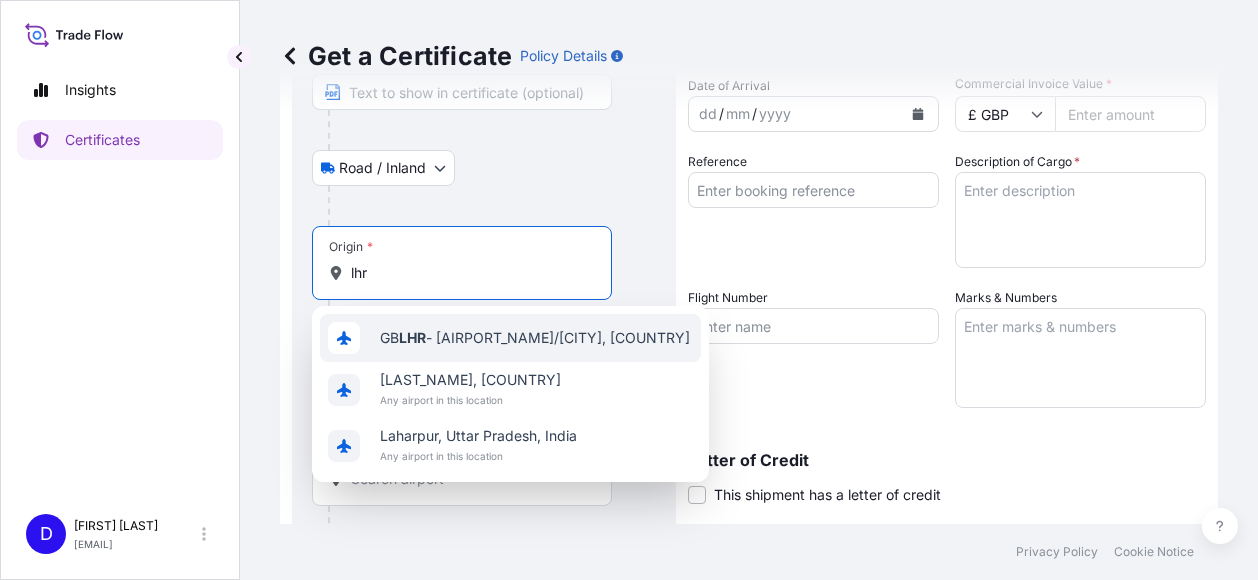 click on "[AIRPORT] - [AIRPORT_NAME]/[CITY], [COUNTRY]" at bounding box center [535, 338] 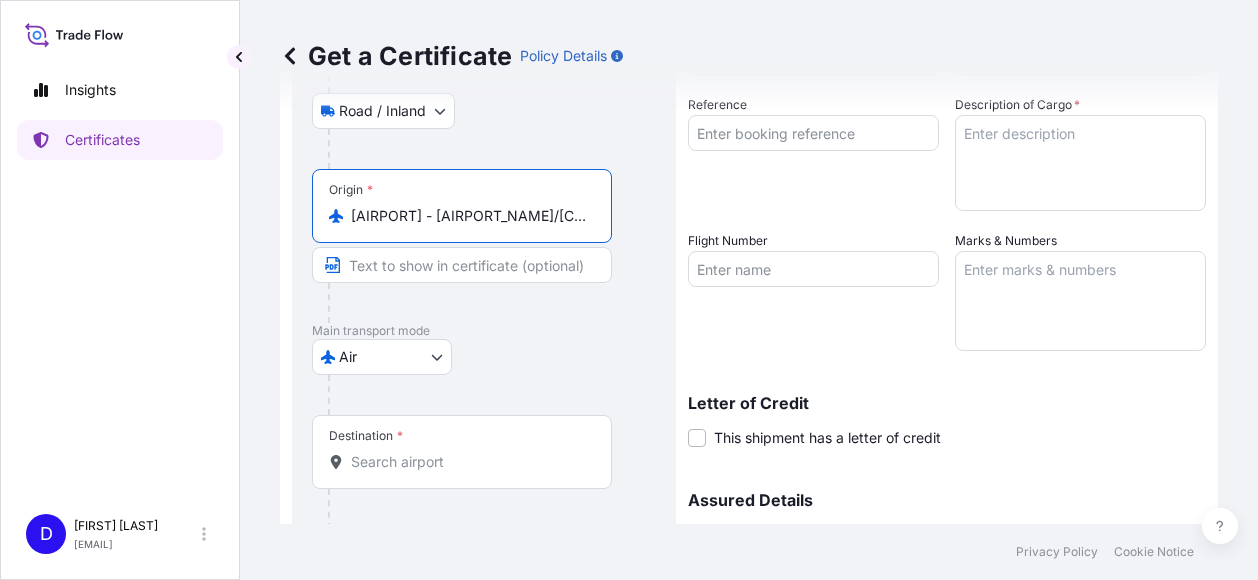 scroll, scrollTop: 300, scrollLeft: 0, axis: vertical 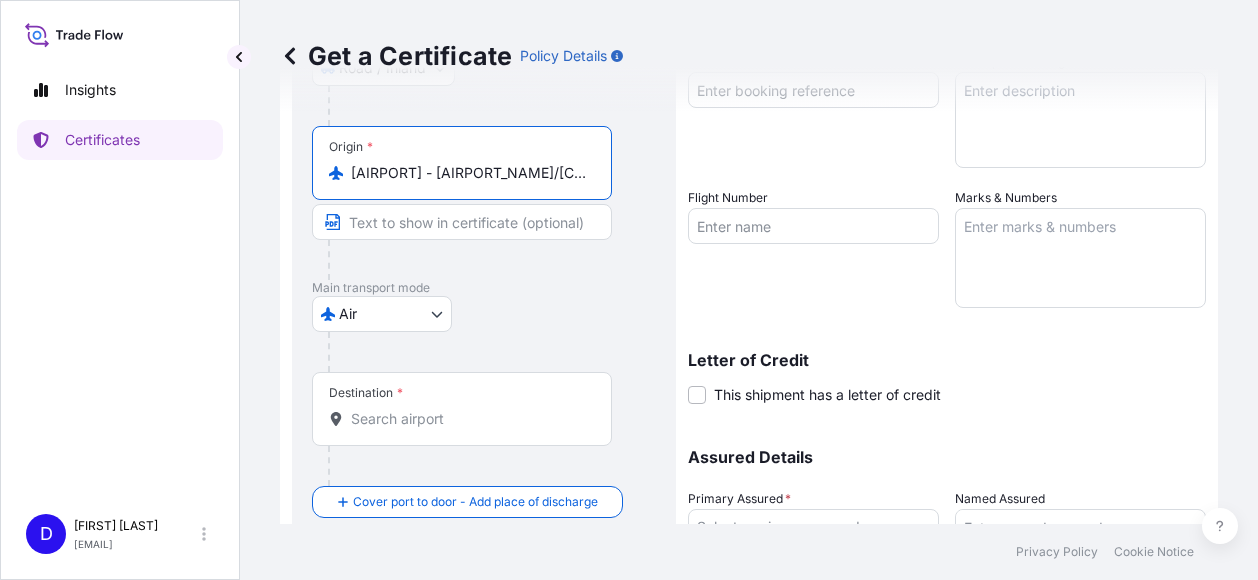 type on "[AIRPORT] - [AIRPORT_NAME]/[CITY], [COUNTRY]" 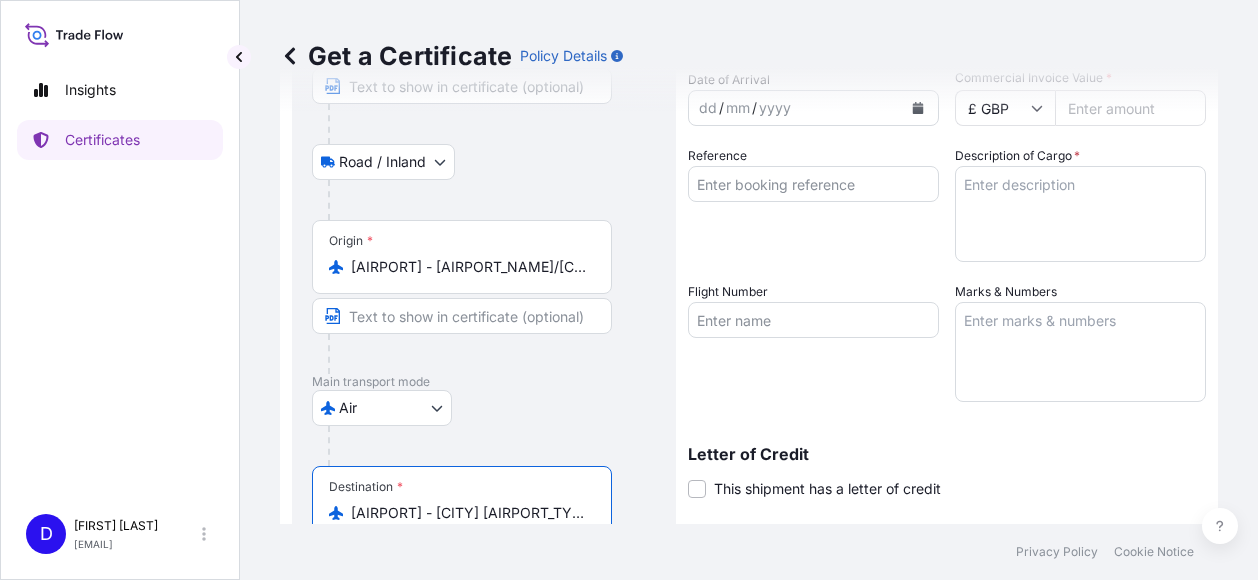 scroll, scrollTop: 168, scrollLeft: 0, axis: vertical 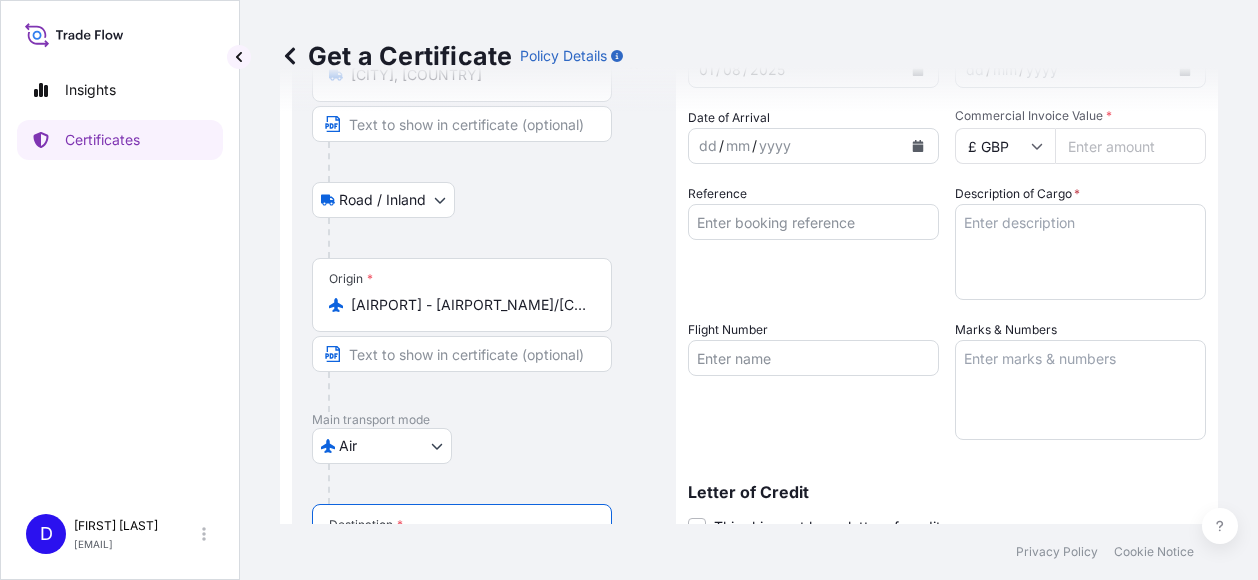 type on "[AIRPORT] - [CITY] [AIRPORT_TYPE], [COUNTRY]" 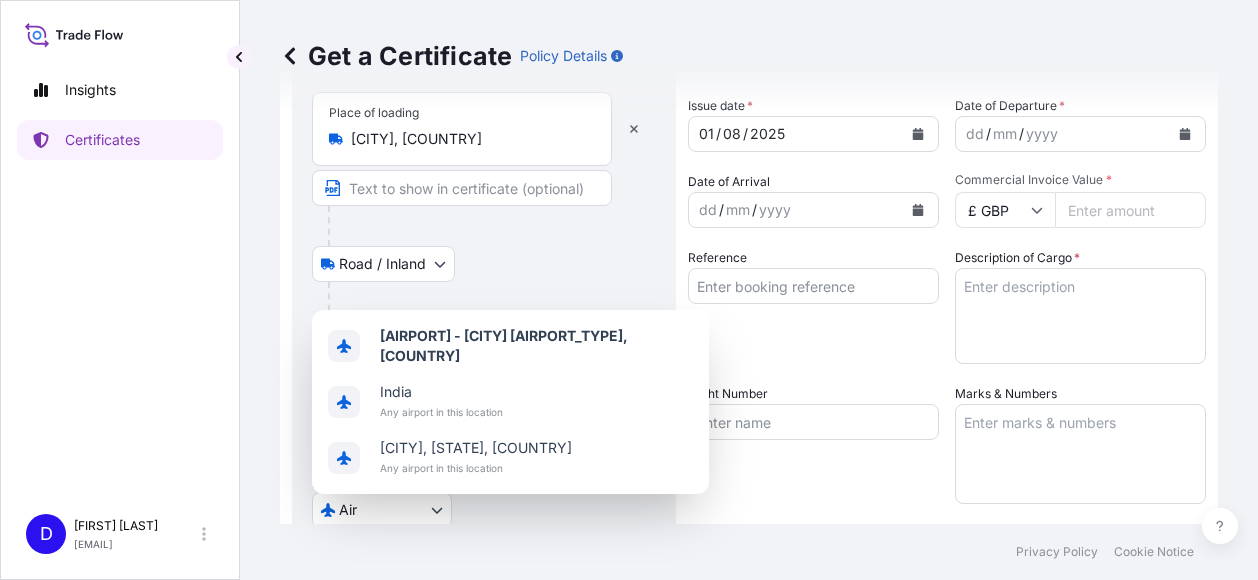 scroll, scrollTop: 0, scrollLeft: 0, axis: both 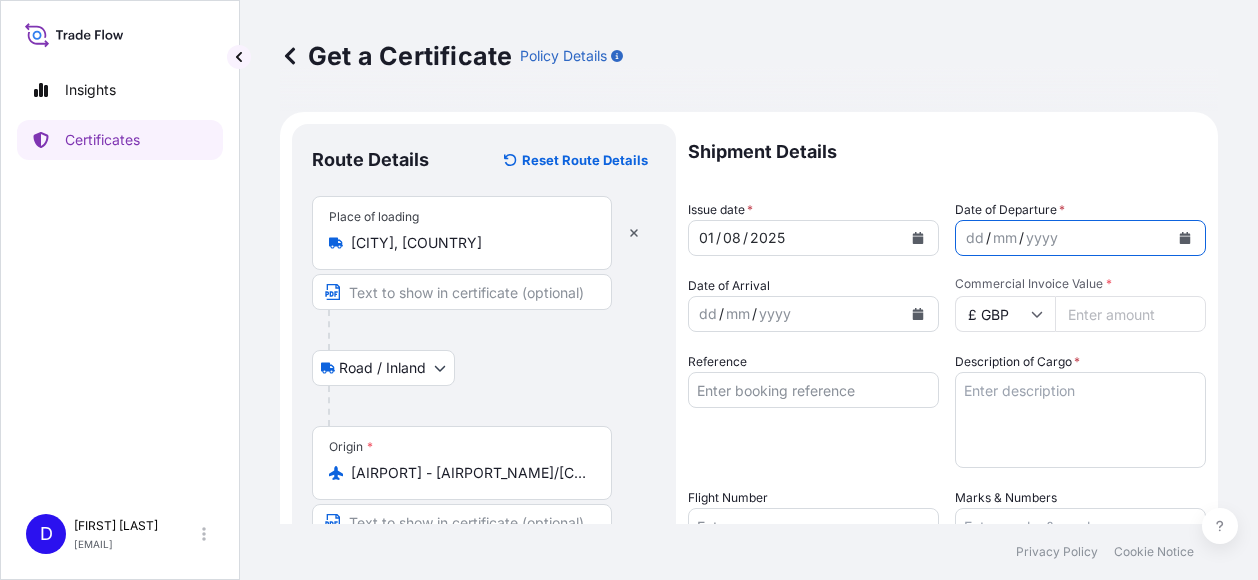 click at bounding box center [1185, 238] 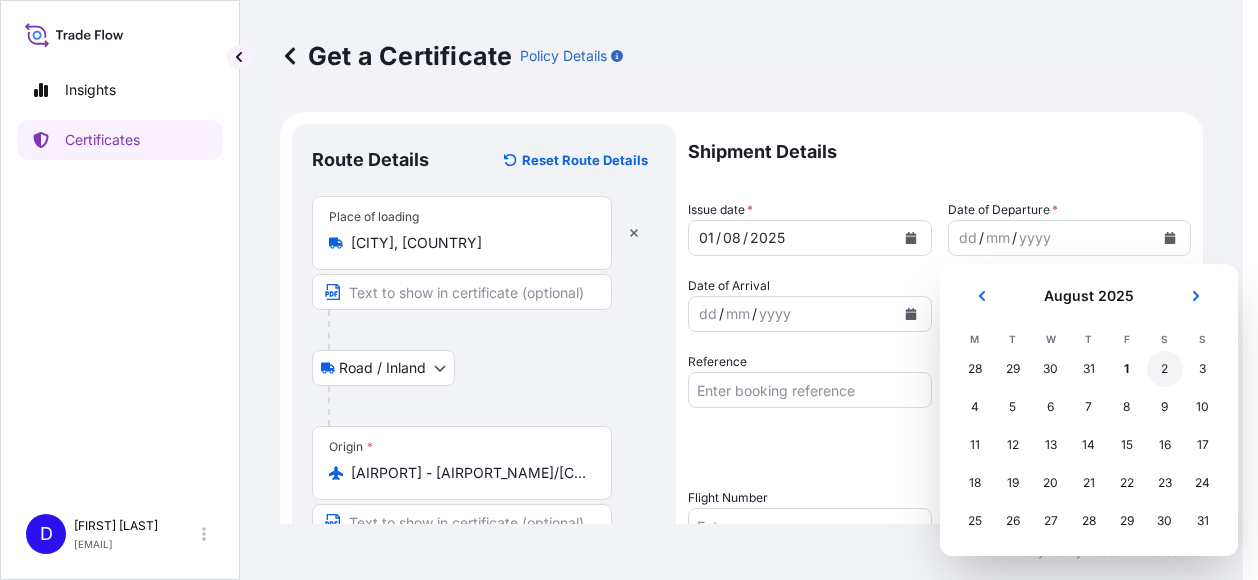click on "2" at bounding box center (1165, 369) 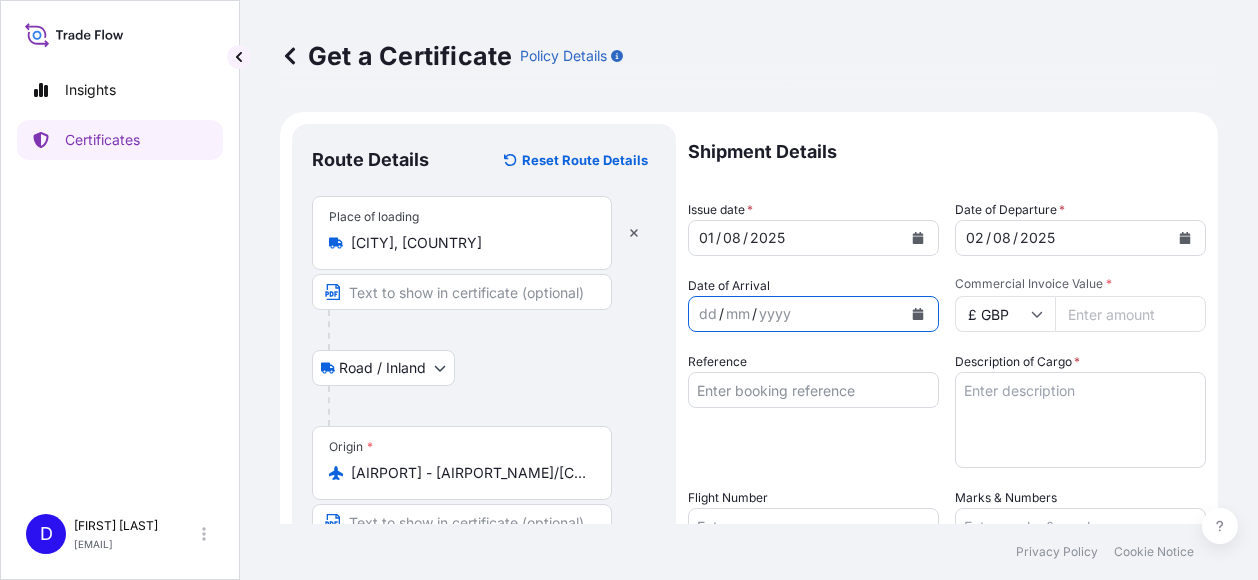 click 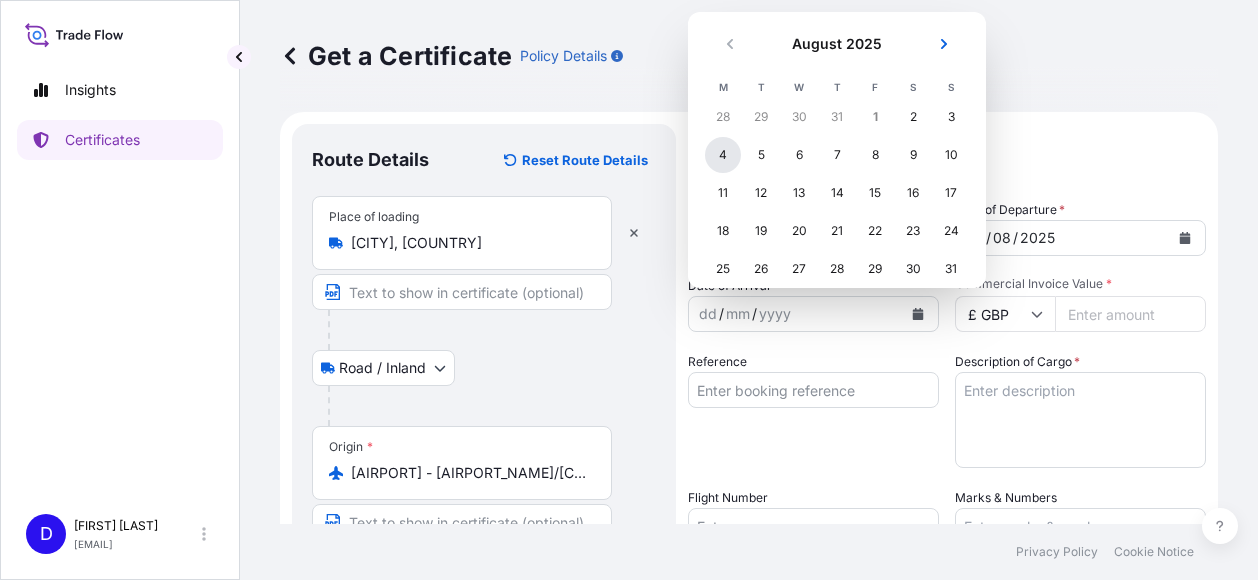 click on "4" at bounding box center [723, 155] 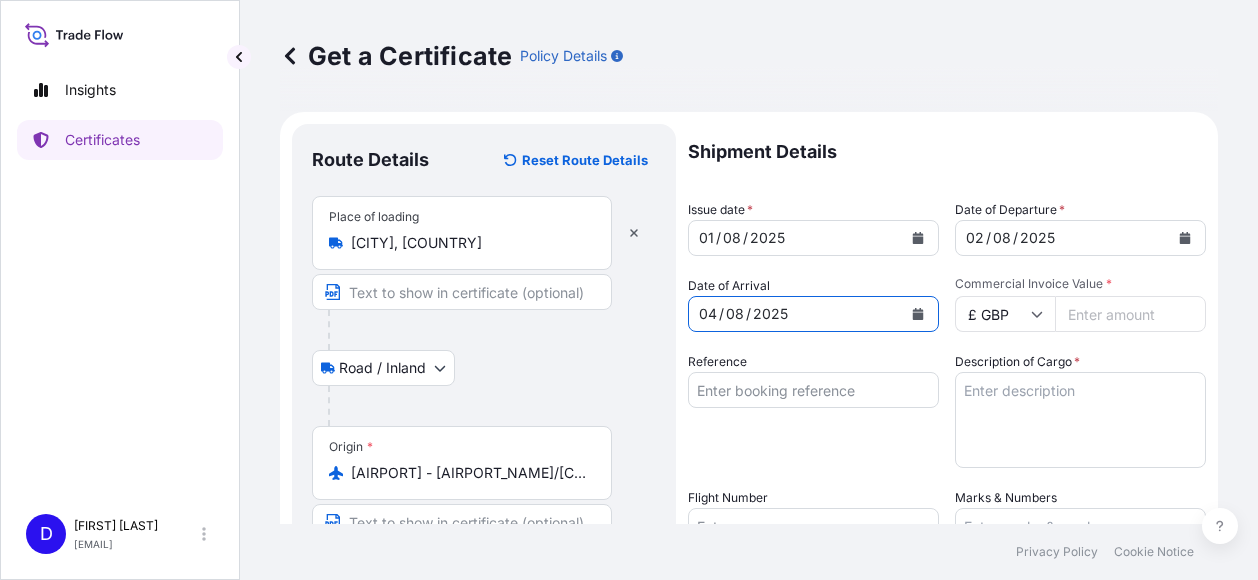 click 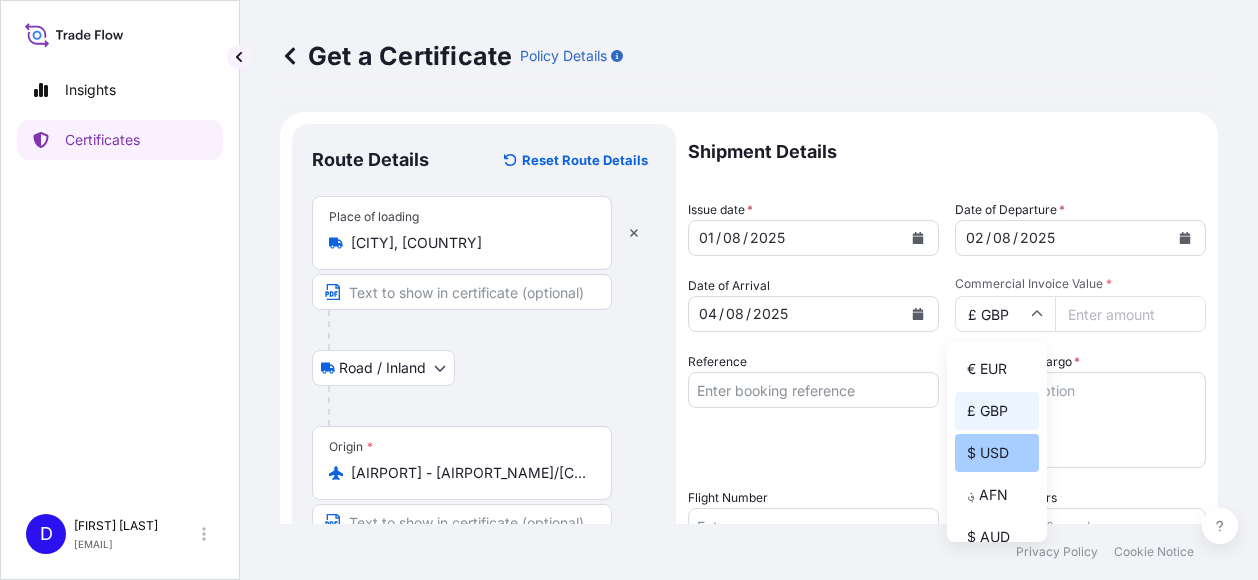 click on "$ USD" at bounding box center [997, 453] 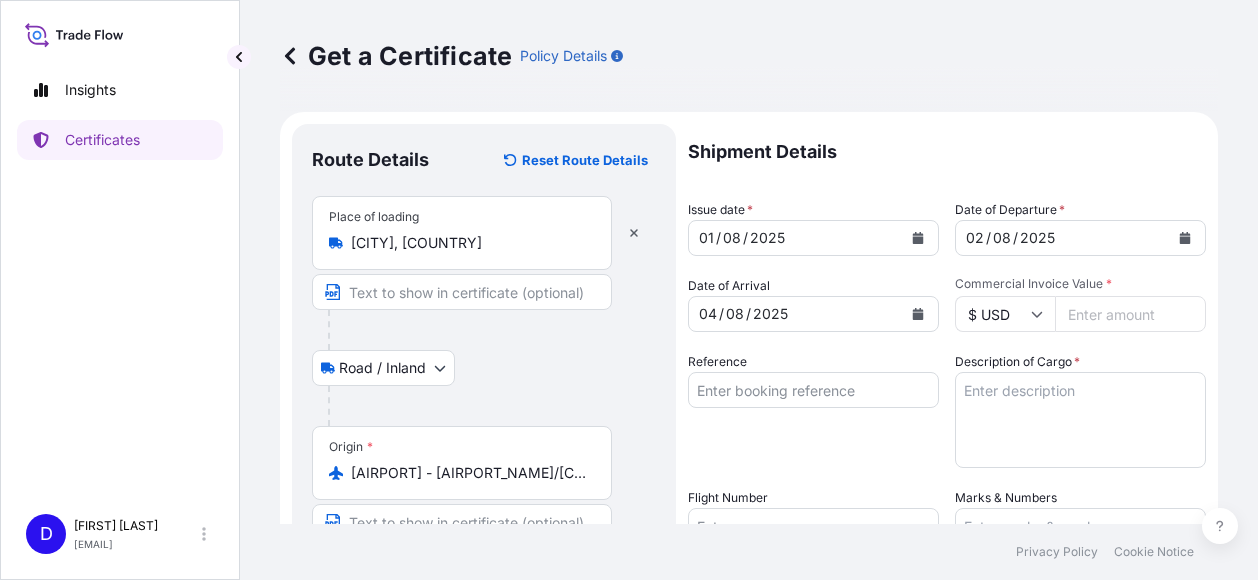 click on "Commercial Invoice Value    *" at bounding box center [1130, 314] 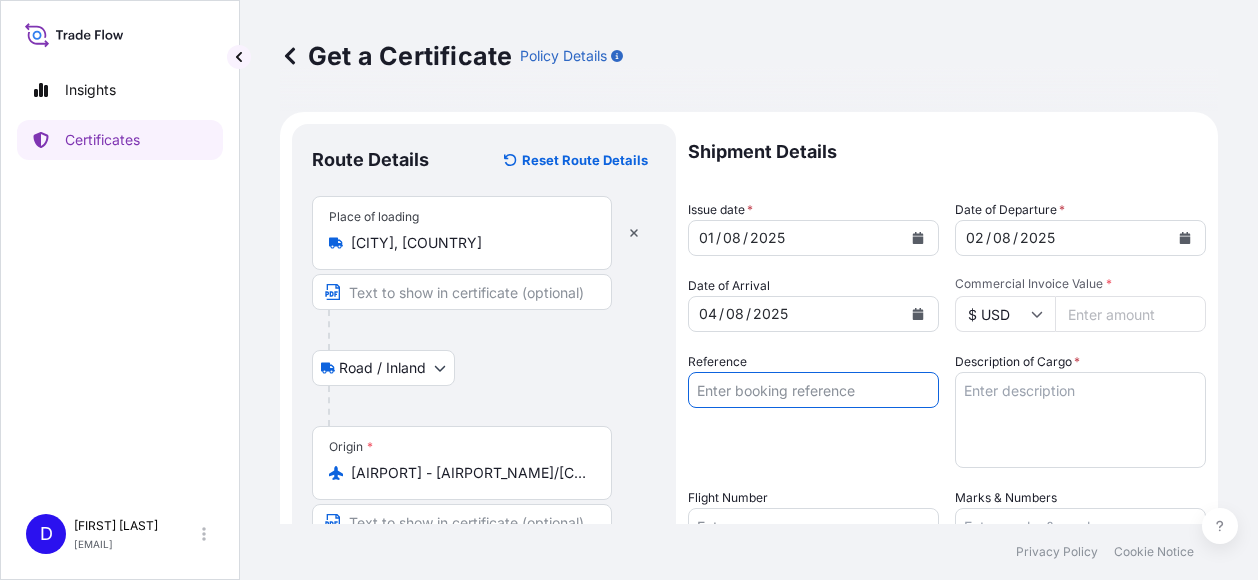 click on "Reference" at bounding box center (813, 390) 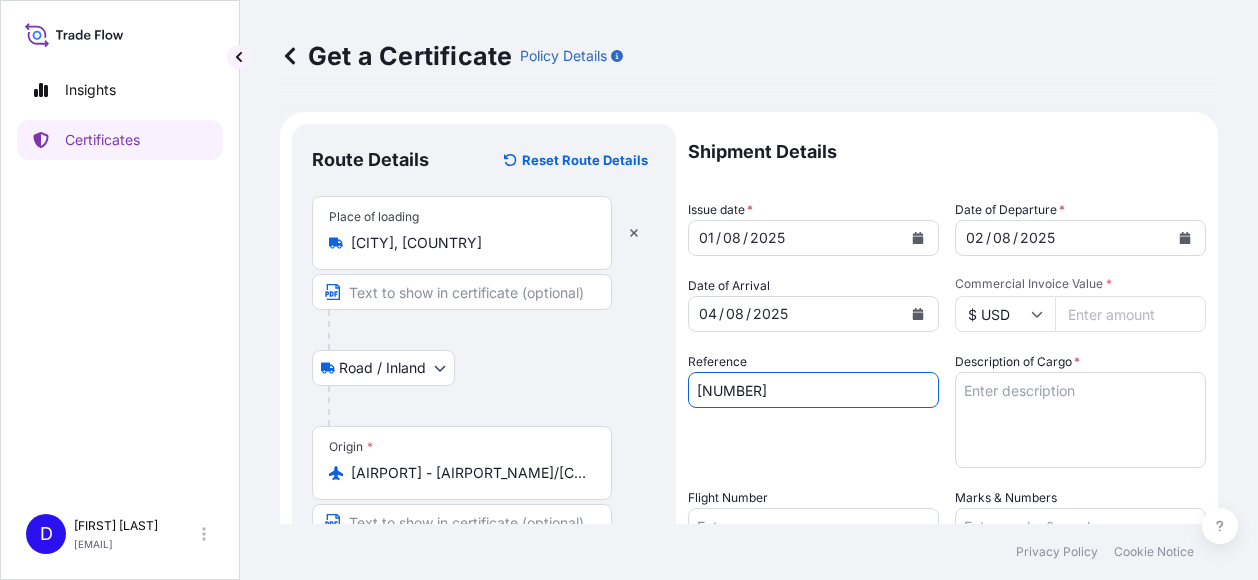 type on "[NUMBER]" 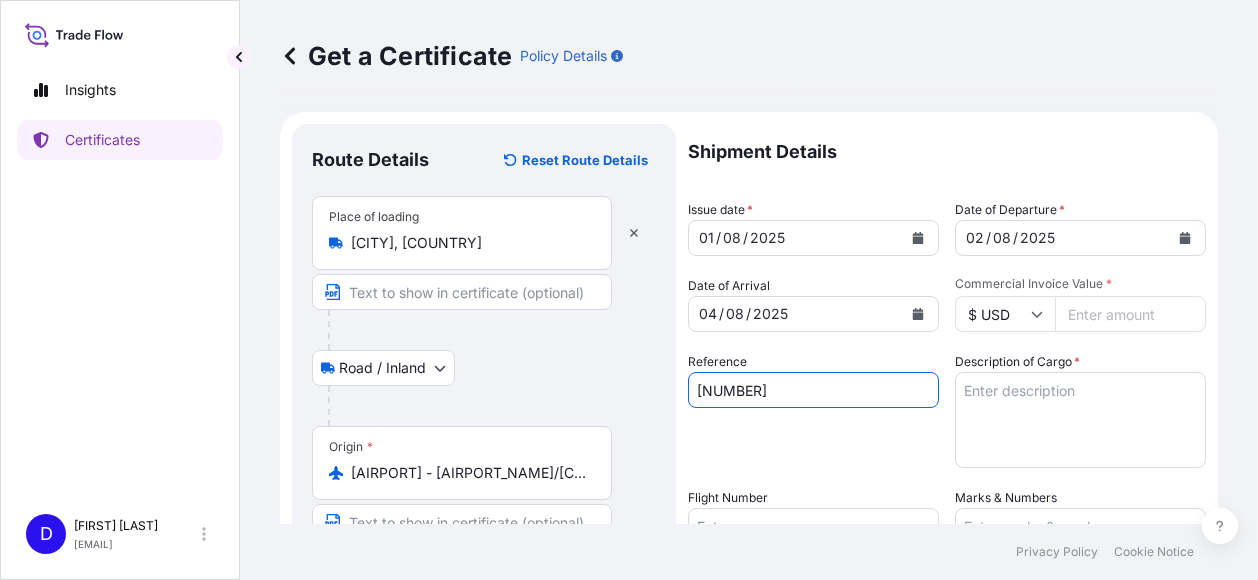 click on "Description of Cargo *" at bounding box center [1080, 420] 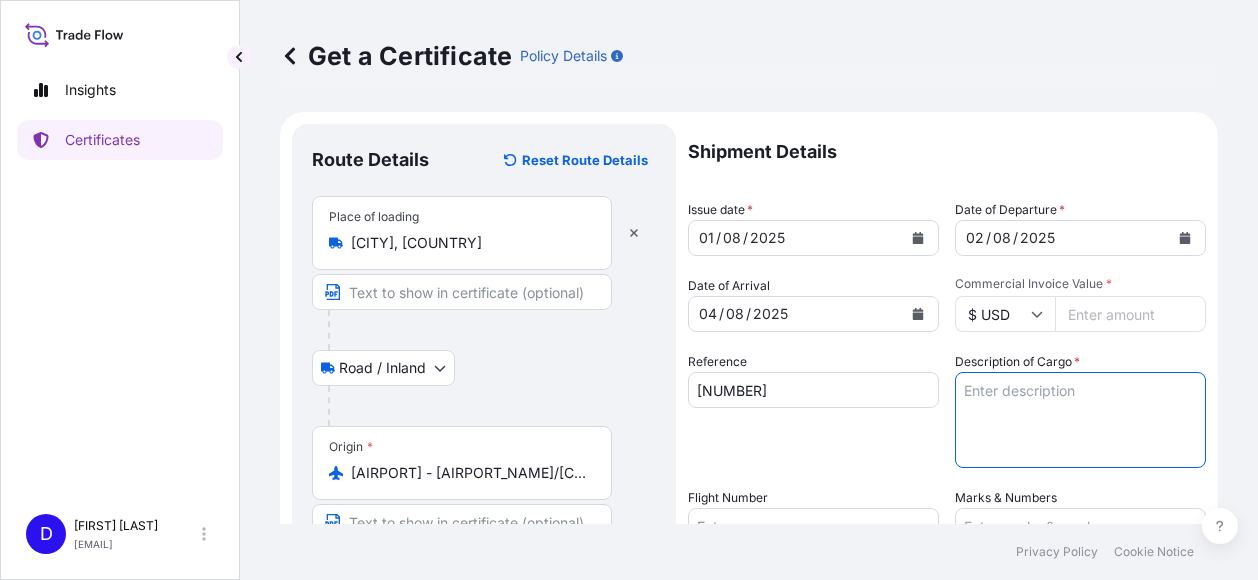 paste on "Xplore 30+C-Nano+" 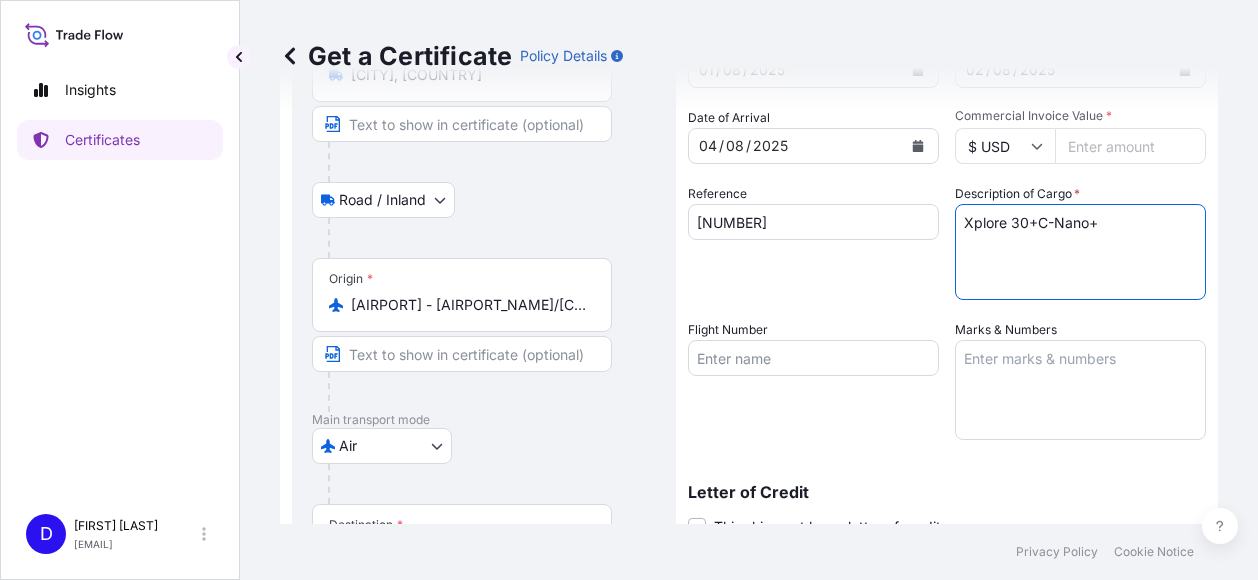 scroll, scrollTop: 200, scrollLeft: 0, axis: vertical 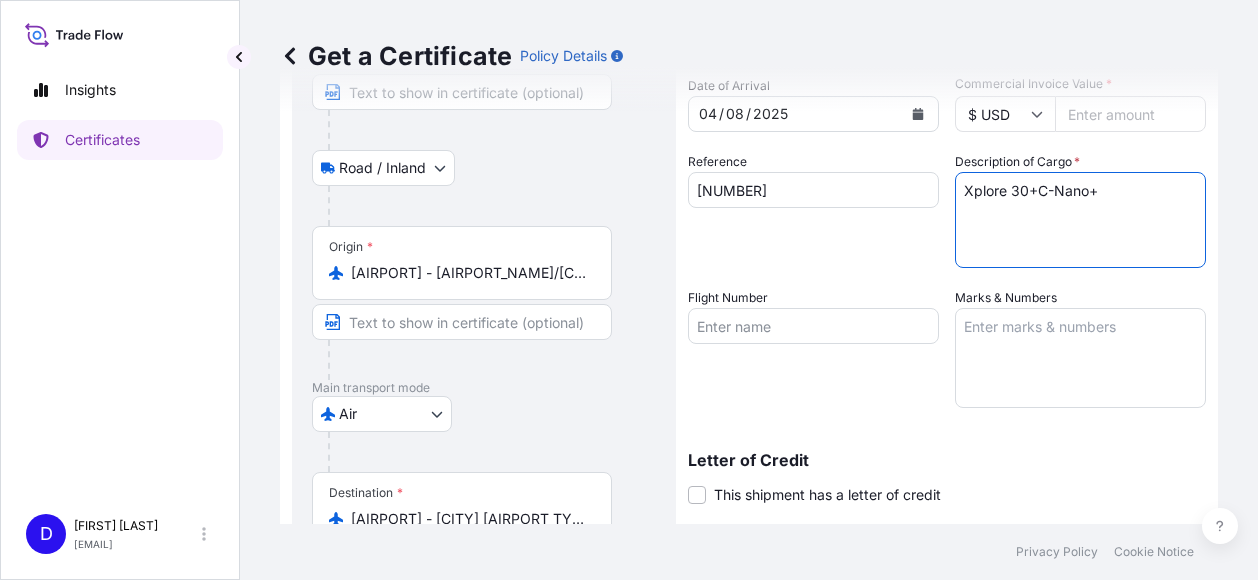 type on "Xplore 30+C-Nano+" 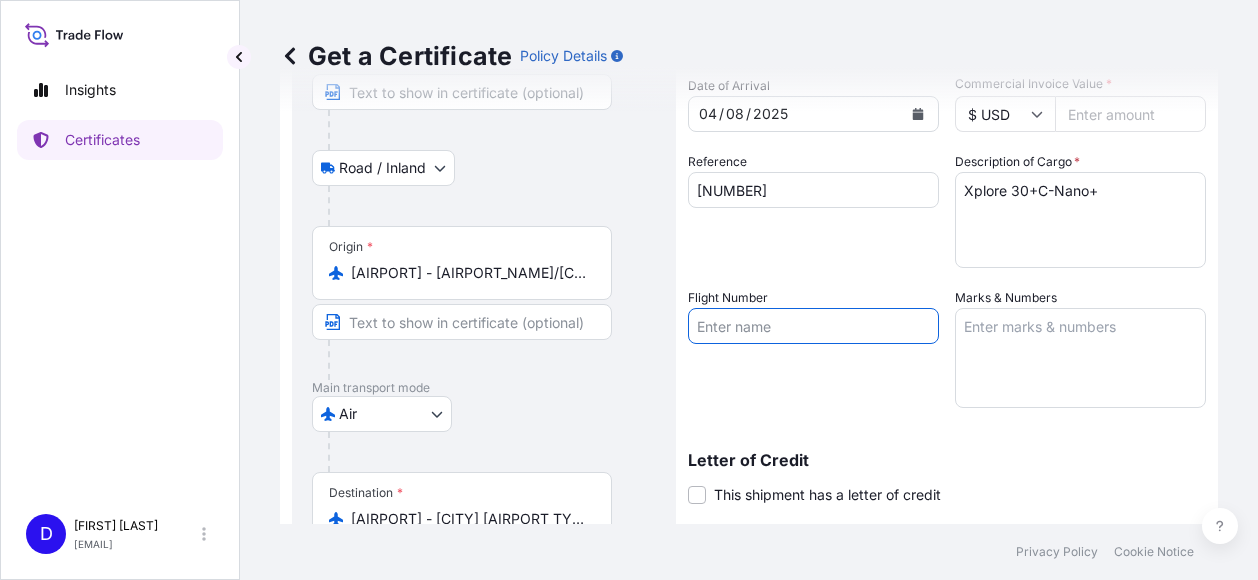 click on "Flight Number" at bounding box center [813, 326] 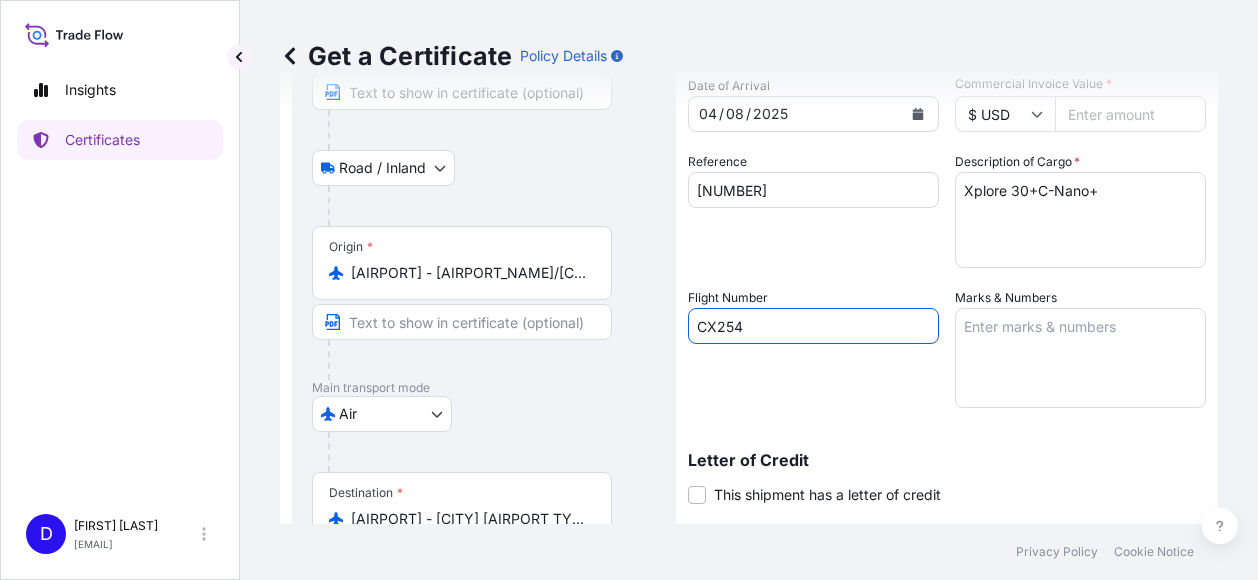 type on "CX254" 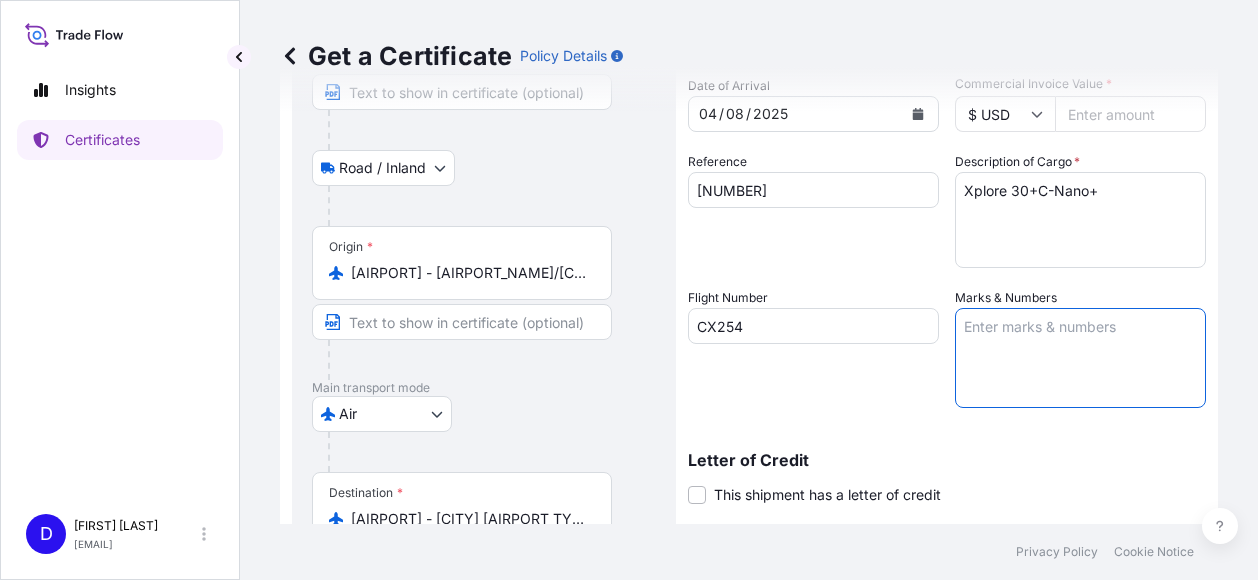 click on "Marks & Numbers" at bounding box center (1080, 358) 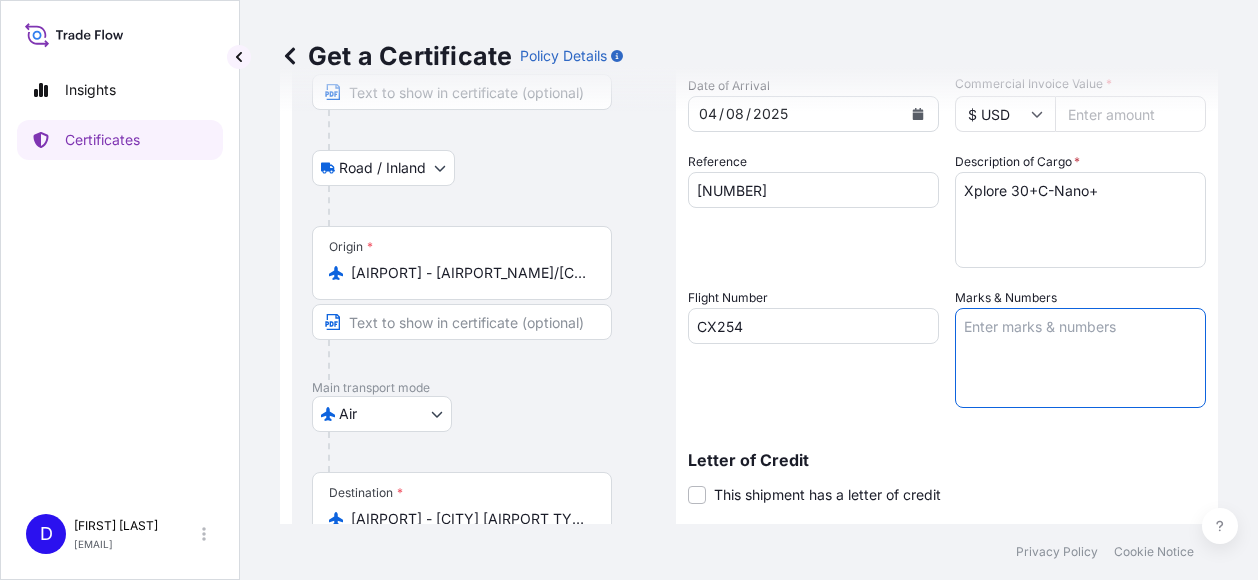 paste on "OINA20250402MJ" 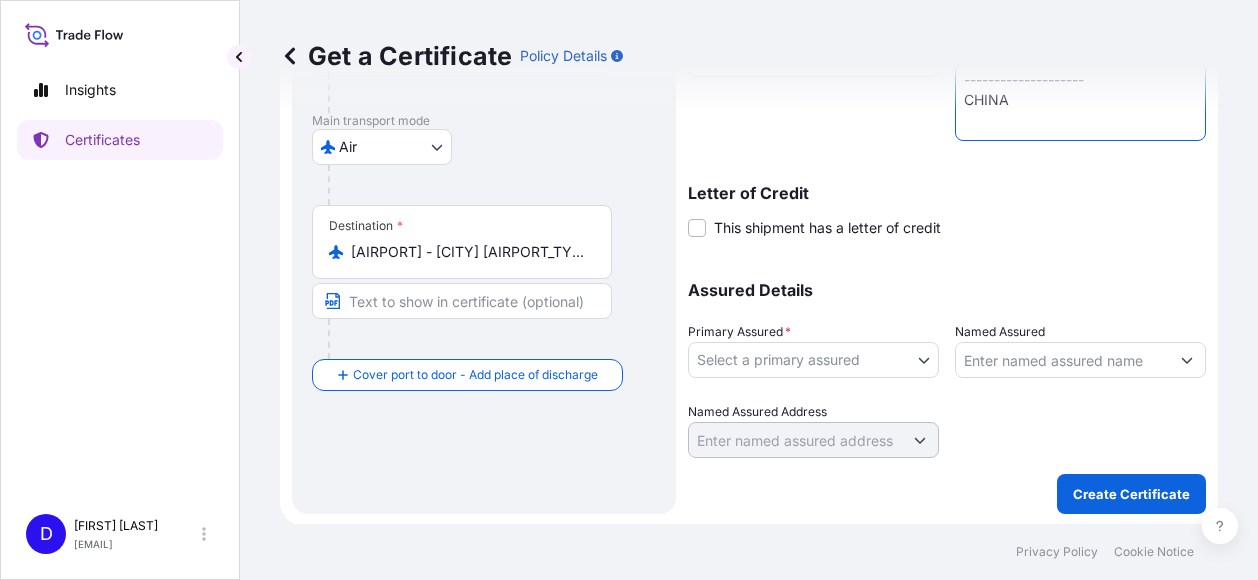 scroll, scrollTop: 468, scrollLeft: 0, axis: vertical 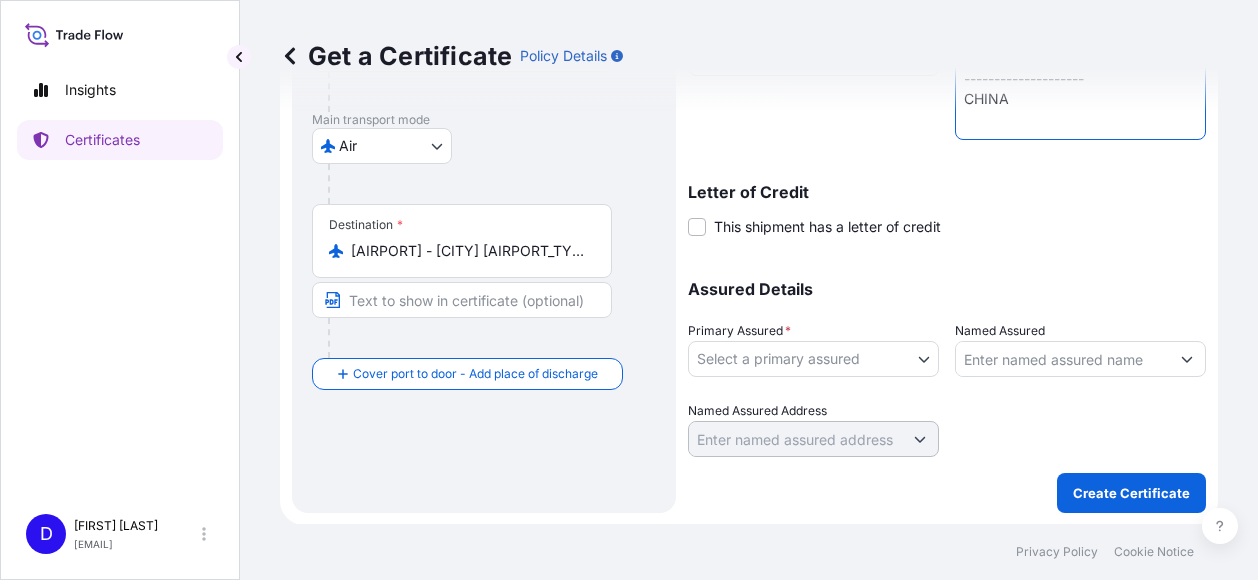 type on "OINA20250402MJ
--------------------
CHINA" 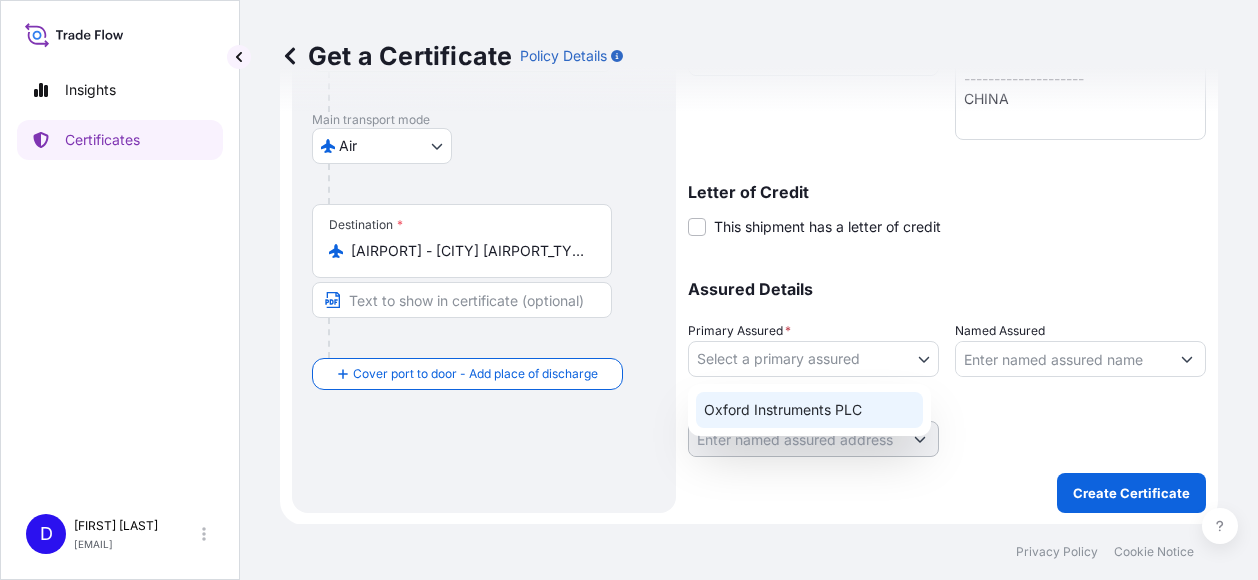 click on "Oxford Instruments PLC" at bounding box center (809, 410) 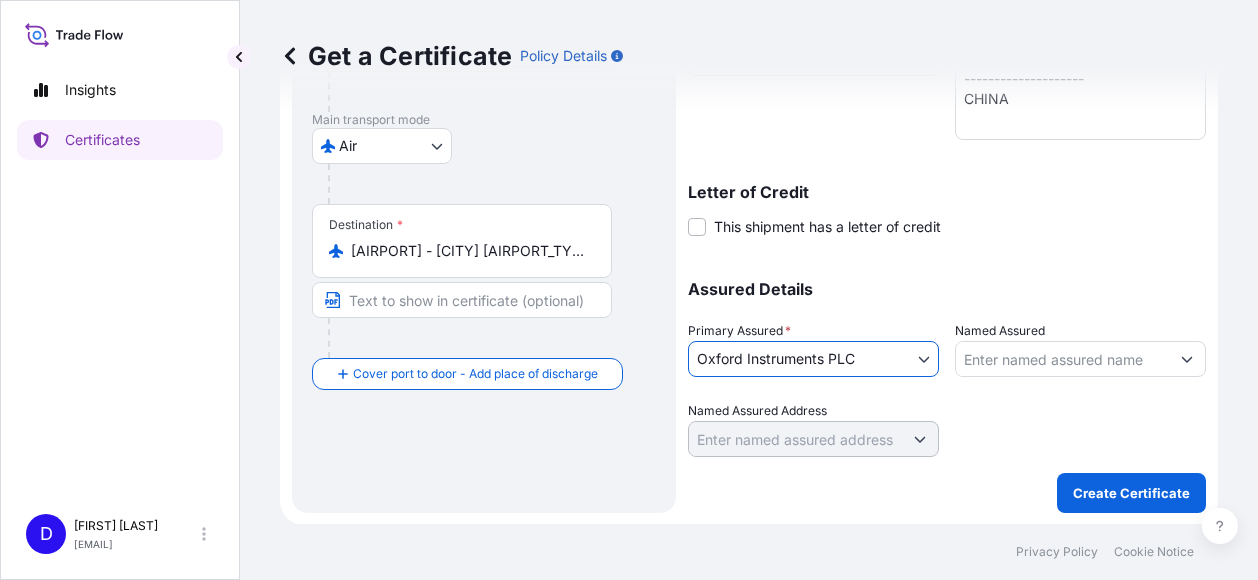 click on "Named Assured" at bounding box center [1062, 359] 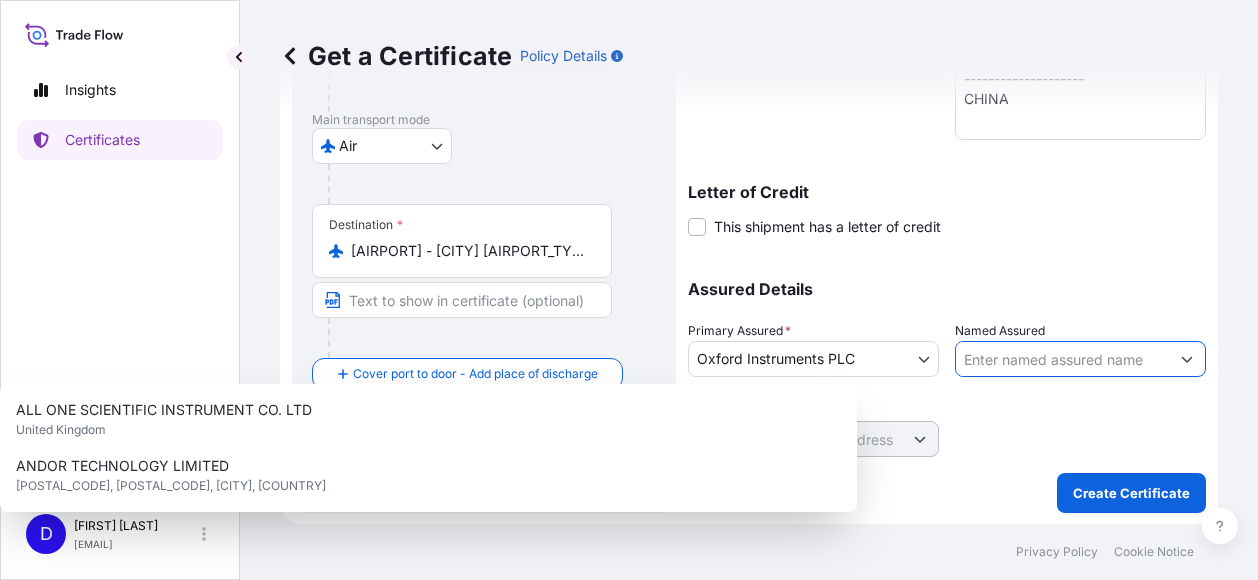 paste on "[COMPANY_NAME] [ADDRESS] [CITY] [COUNTRY]" 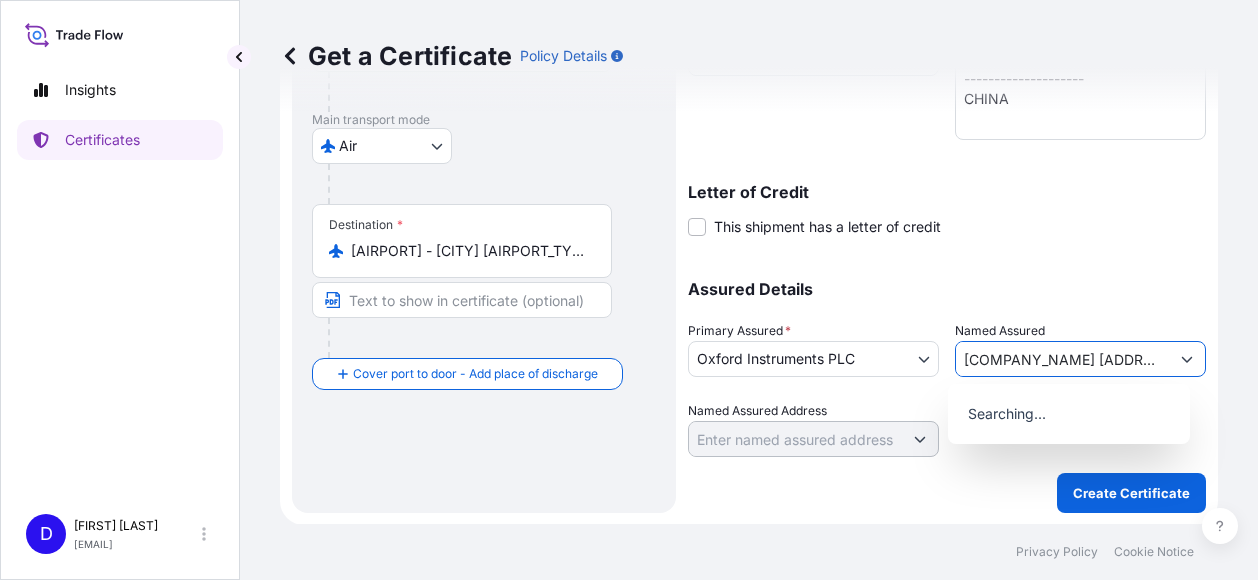 scroll, scrollTop: 0, scrollLeft: 902, axis: horizontal 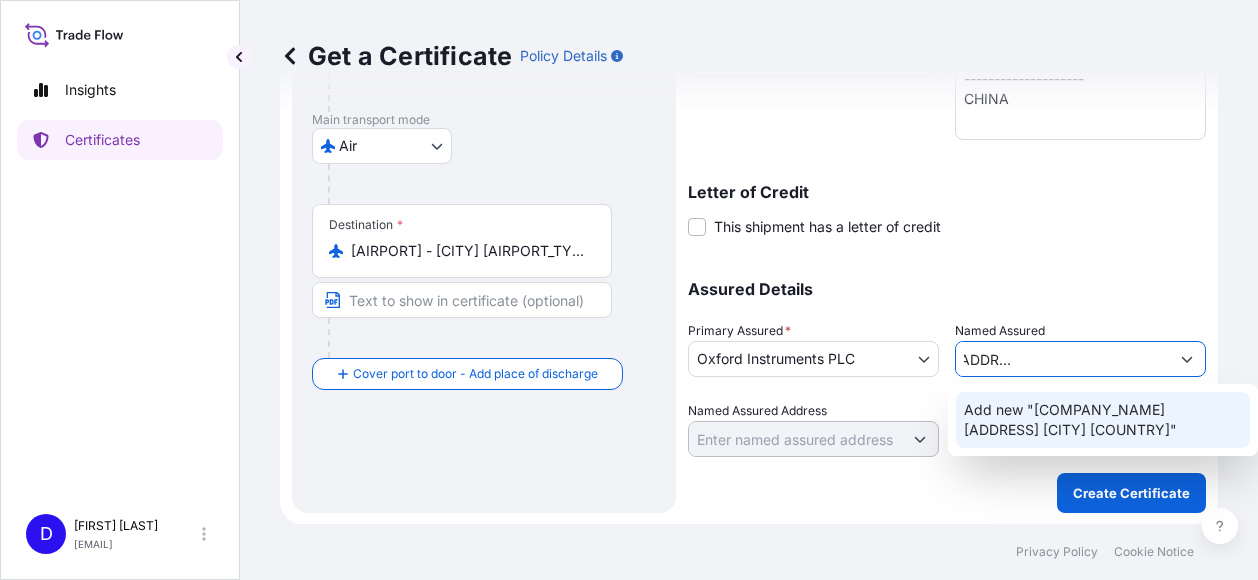 click on "Add new "[COMPANY_NAME] [ADDRESS] [CITY] [COUNTRY]"" at bounding box center (1103, 420) 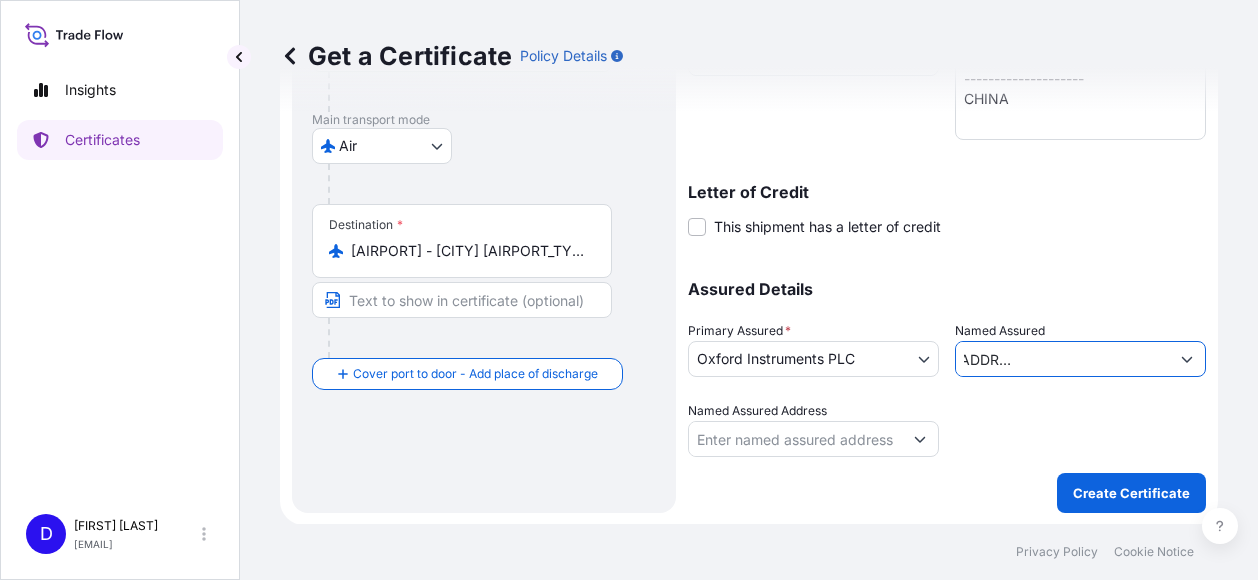type on "[COMPANY_NAME] [ADDRESS] [CITY] [COUNTRY]" 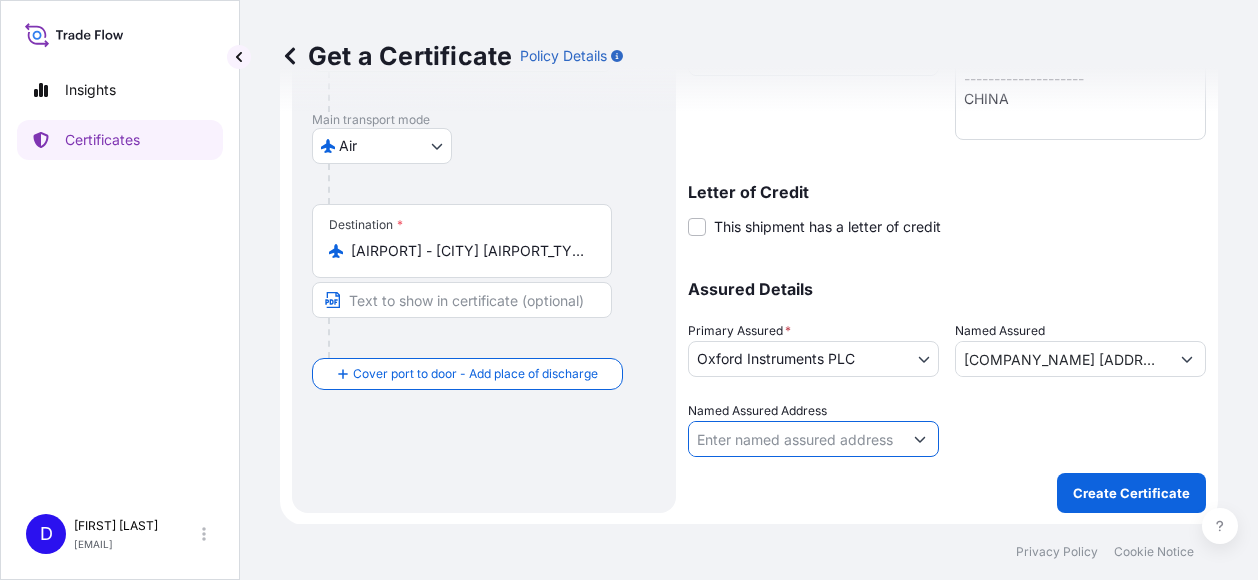 paste on "[COMPANY_NAME] [ADDRESS] [CITY] [COUNTRY]" 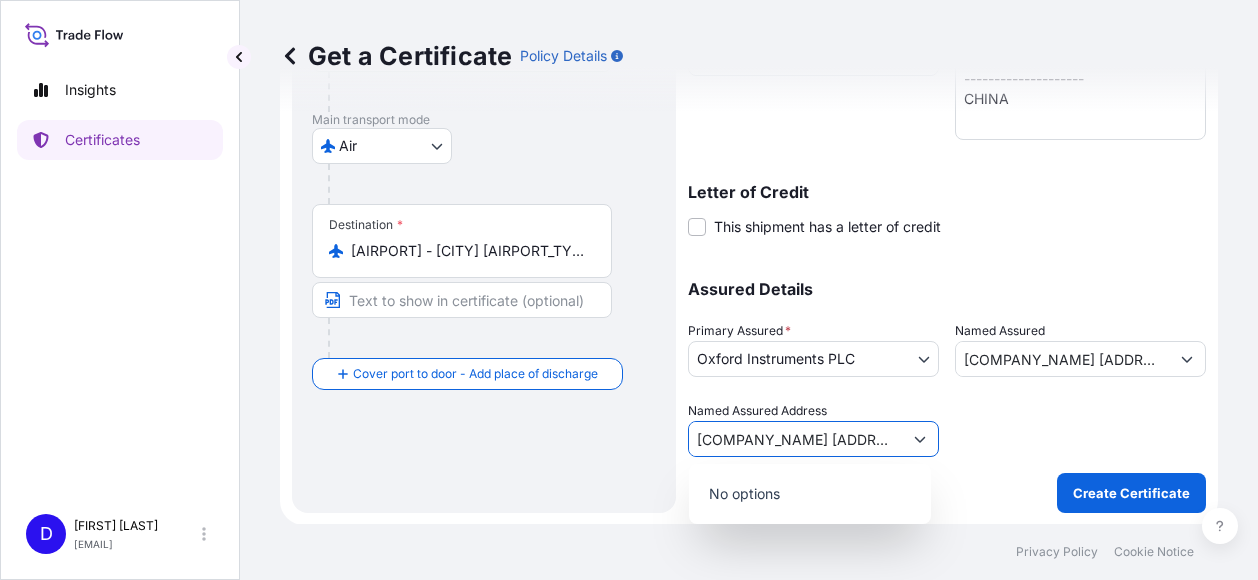 scroll, scrollTop: 0, scrollLeft: 902, axis: horizontal 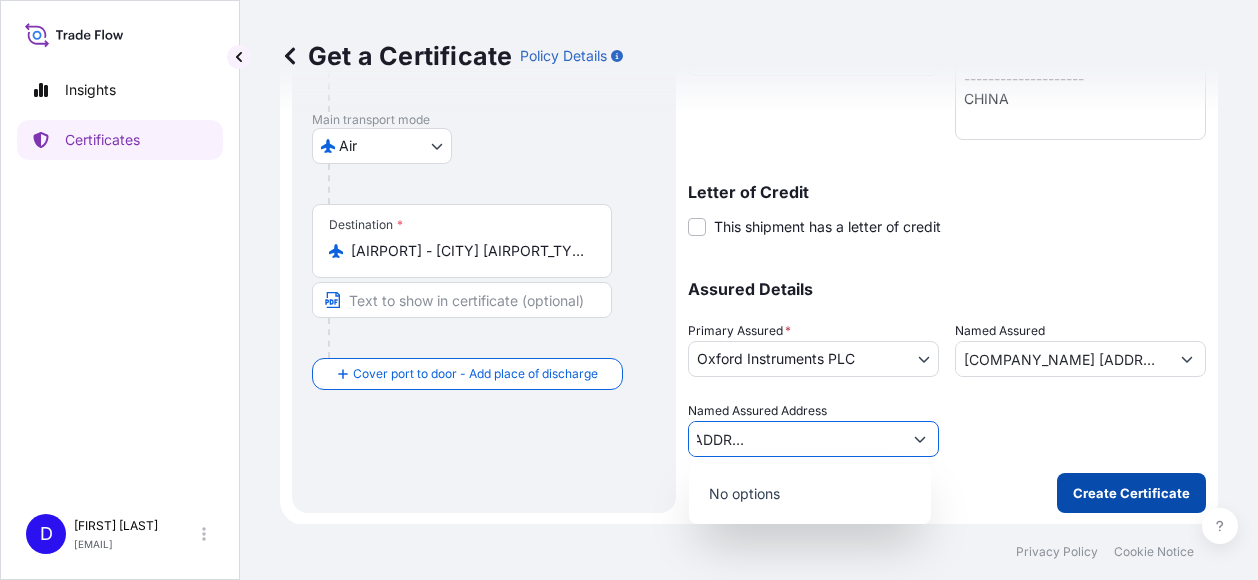 type on "[COMPANY_NAME] [ADDRESS] [CITY] [COUNTRY]" 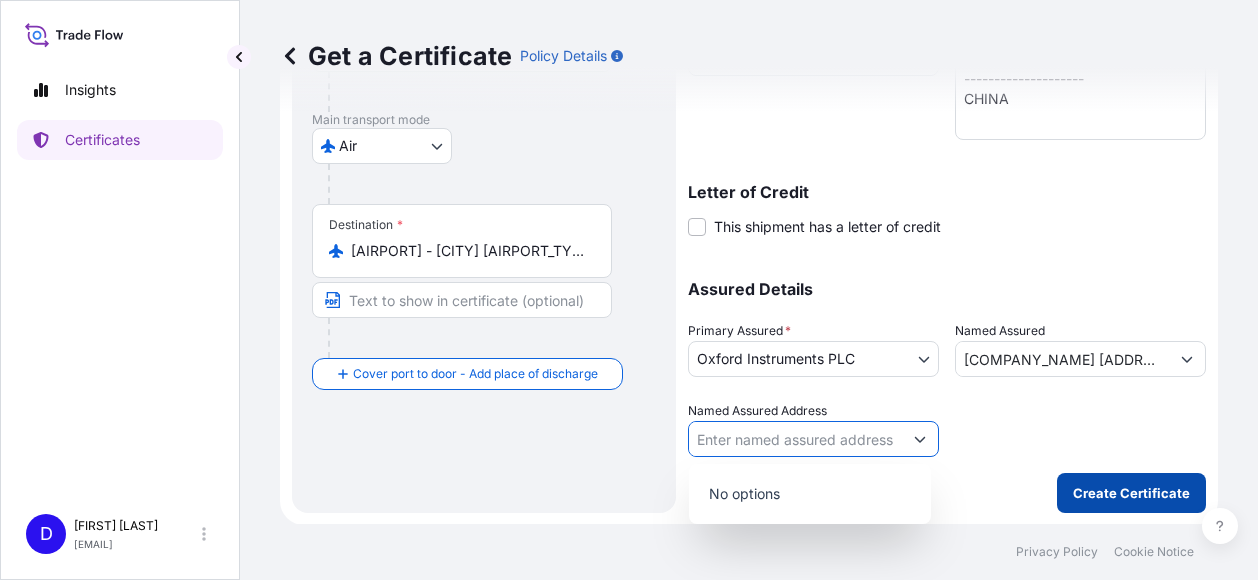 scroll, scrollTop: 0, scrollLeft: 0, axis: both 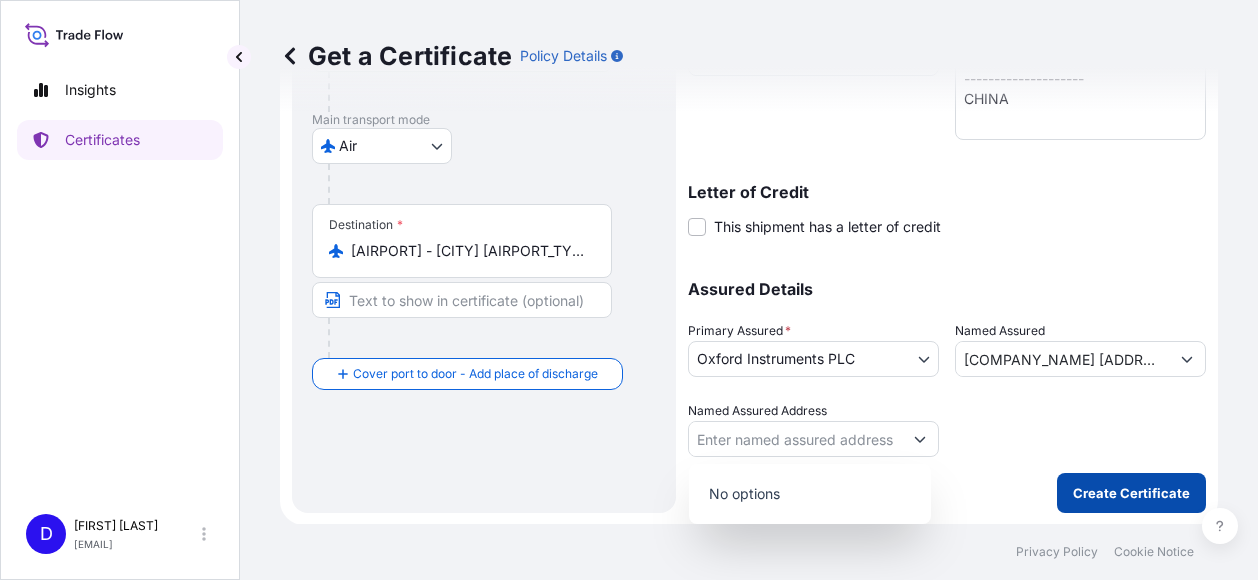 click on "Create Certificate" at bounding box center [1131, 493] 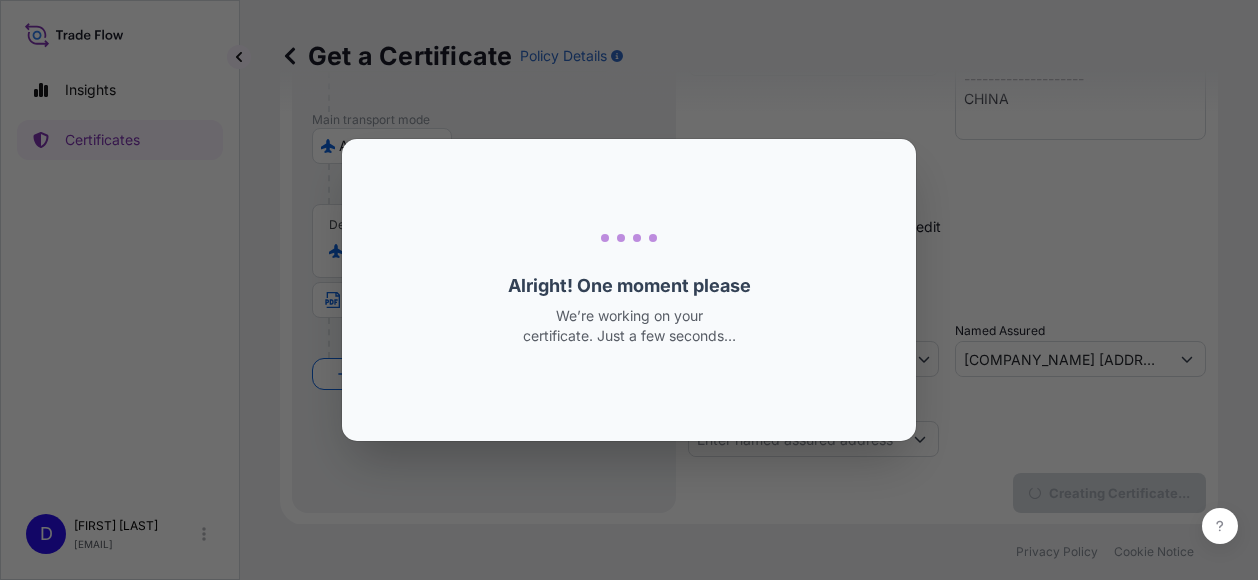 scroll, scrollTop: 0, scrollLeft: 0, axis: both 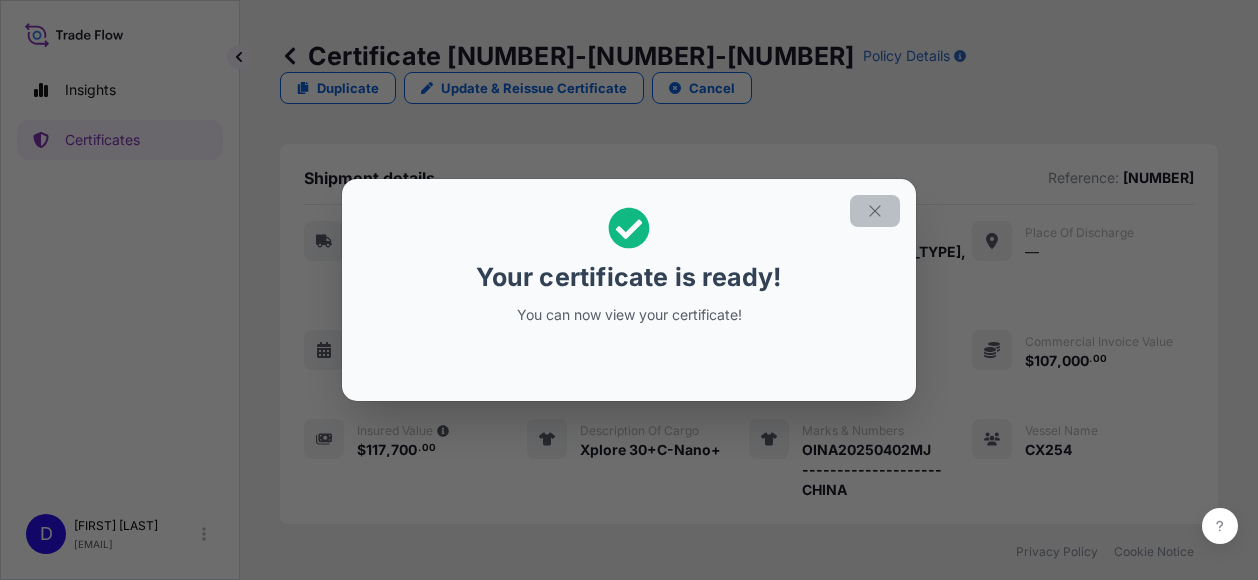 click 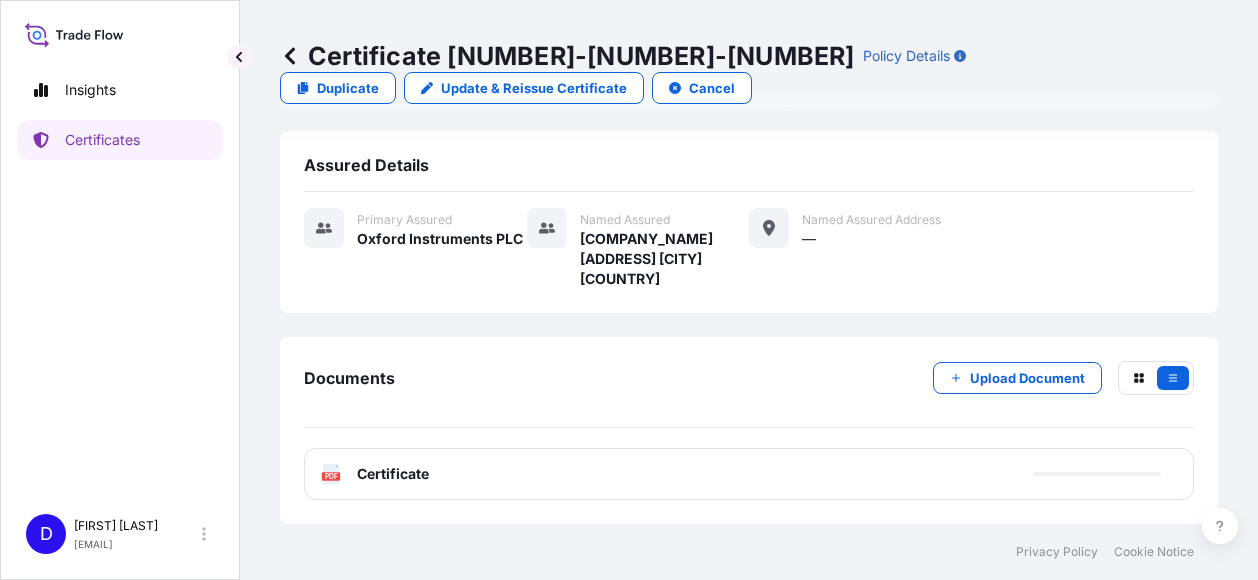 scroll, scrollTop: 482, scrollLeft: 0, axis: vertical 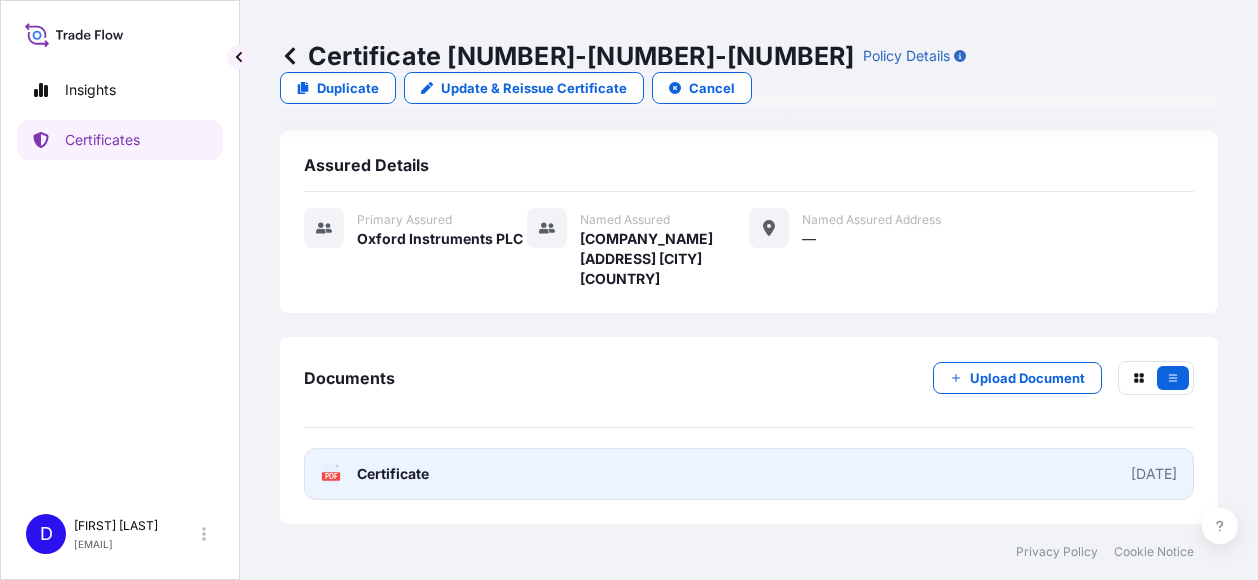 click on "Certificate" at bounding box center [393, 474] 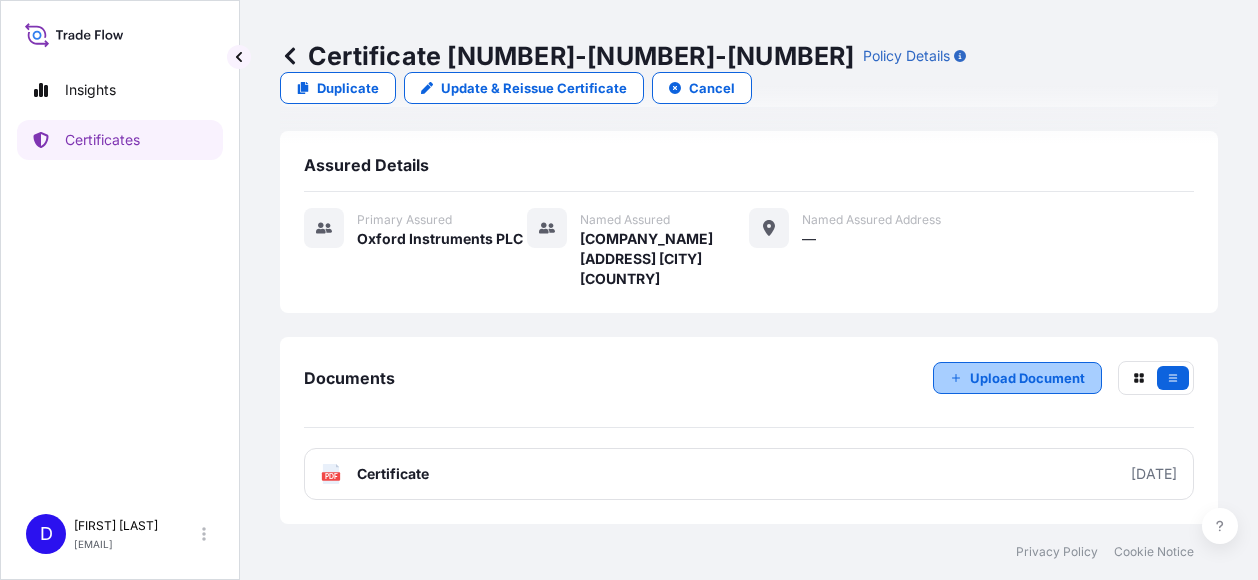 click on "Upload Document" at bounding box center [1027, 378] 